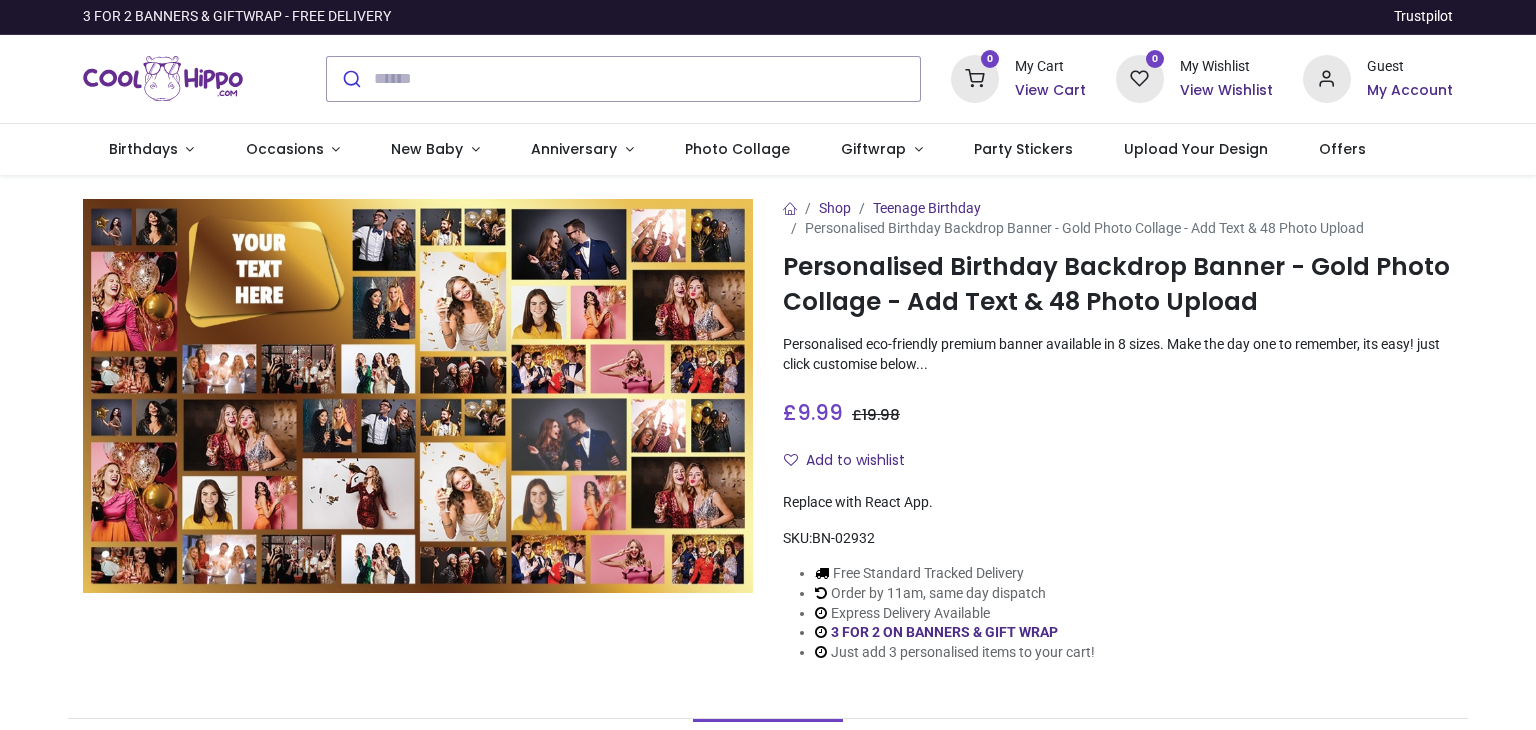 scroll, scrollTop: 0, scrollLeft: 0, axis: both 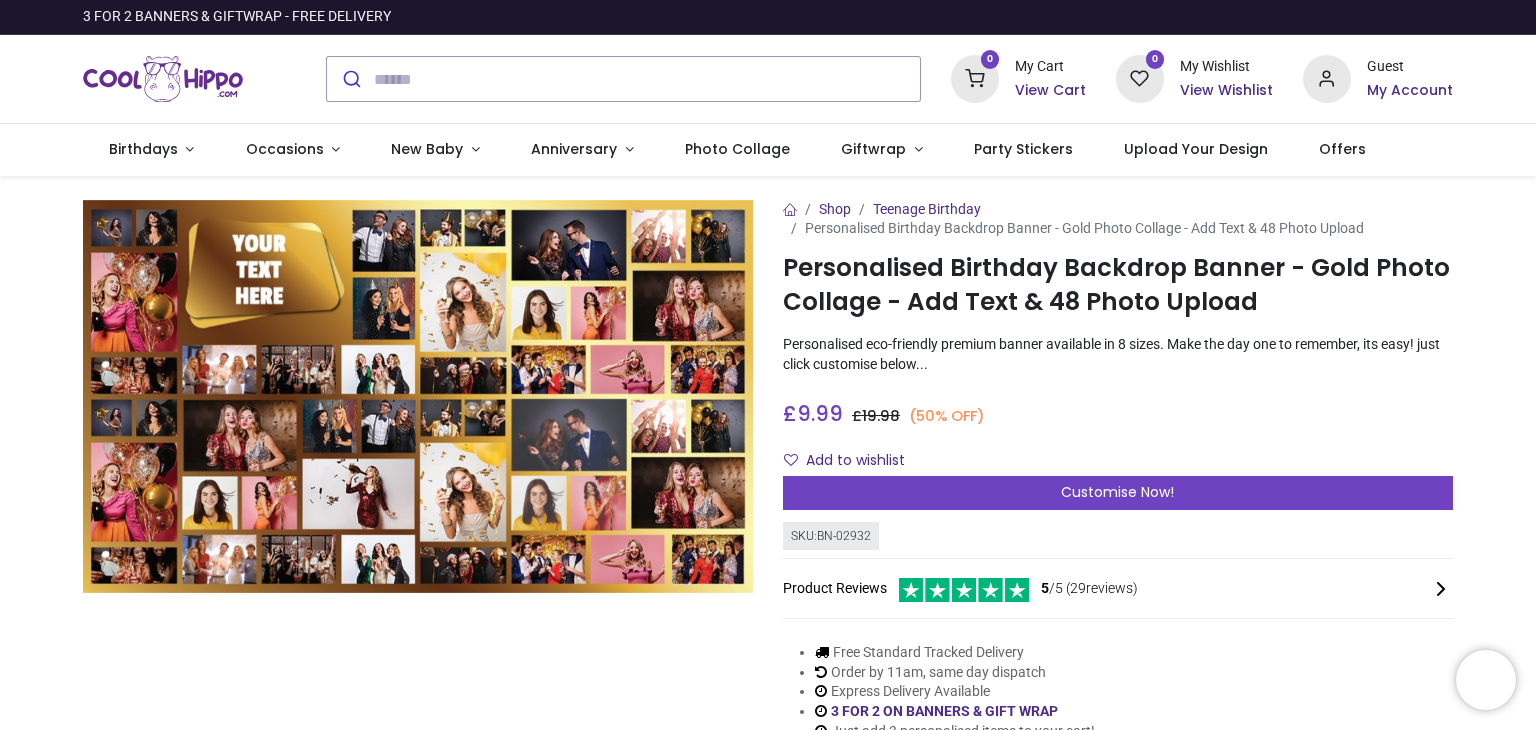 click on "Shop Teenage Birthday Personalised Birthday Backdrop Banner - Gold Photo Collage - Add Text & 48 Photo Upload Personalised Birthday Backdrop Banner - Gold Photo Collage - Add Text https://www.coolhippo.com/personalised-birthday-backdrop-banner-gold-photo-collage-add-text-48-photo-upload cm" at bounding box center [768, 1043] 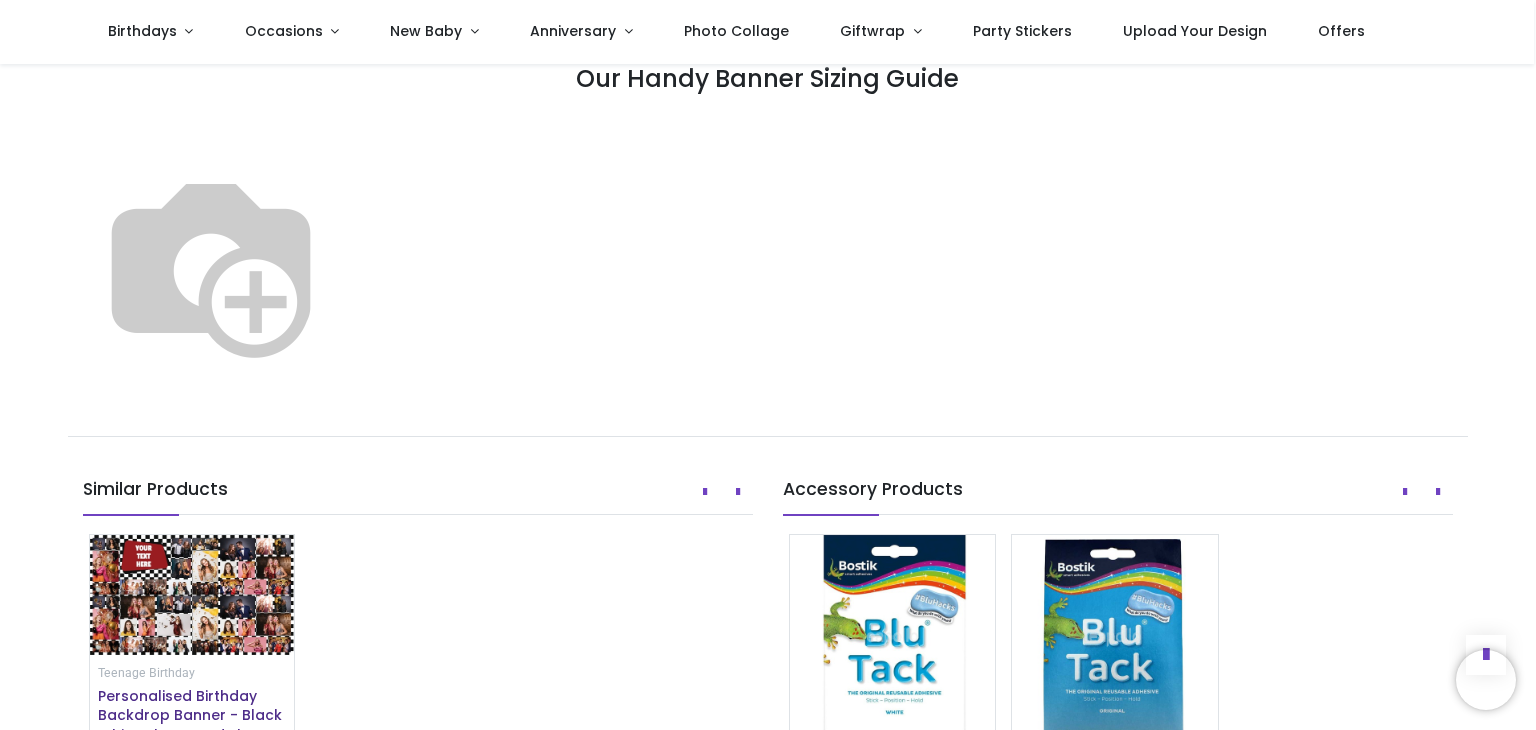 scroll, scrollTop: 1200, scrollLeft: 0, axis: vertical 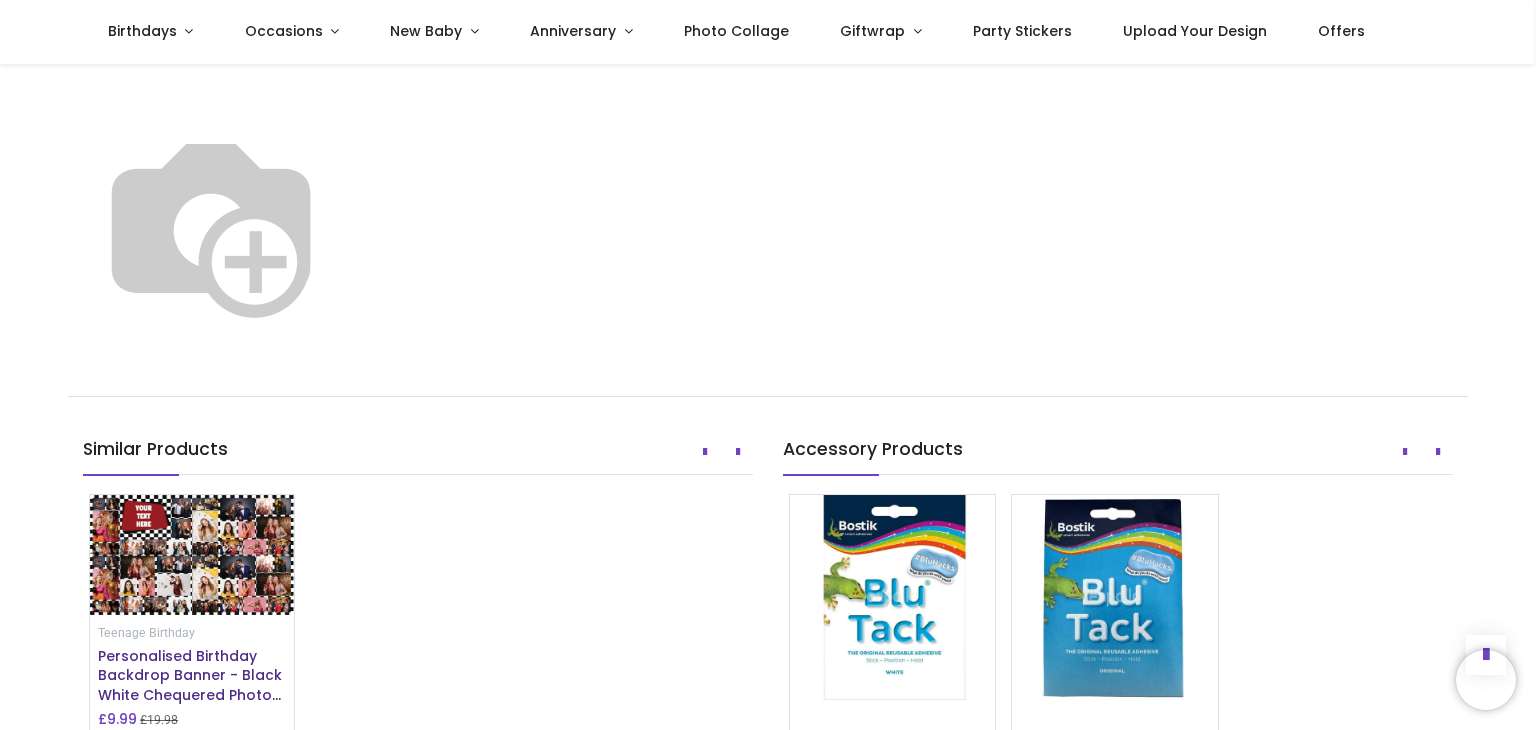 click at bounding box center (211, 224) 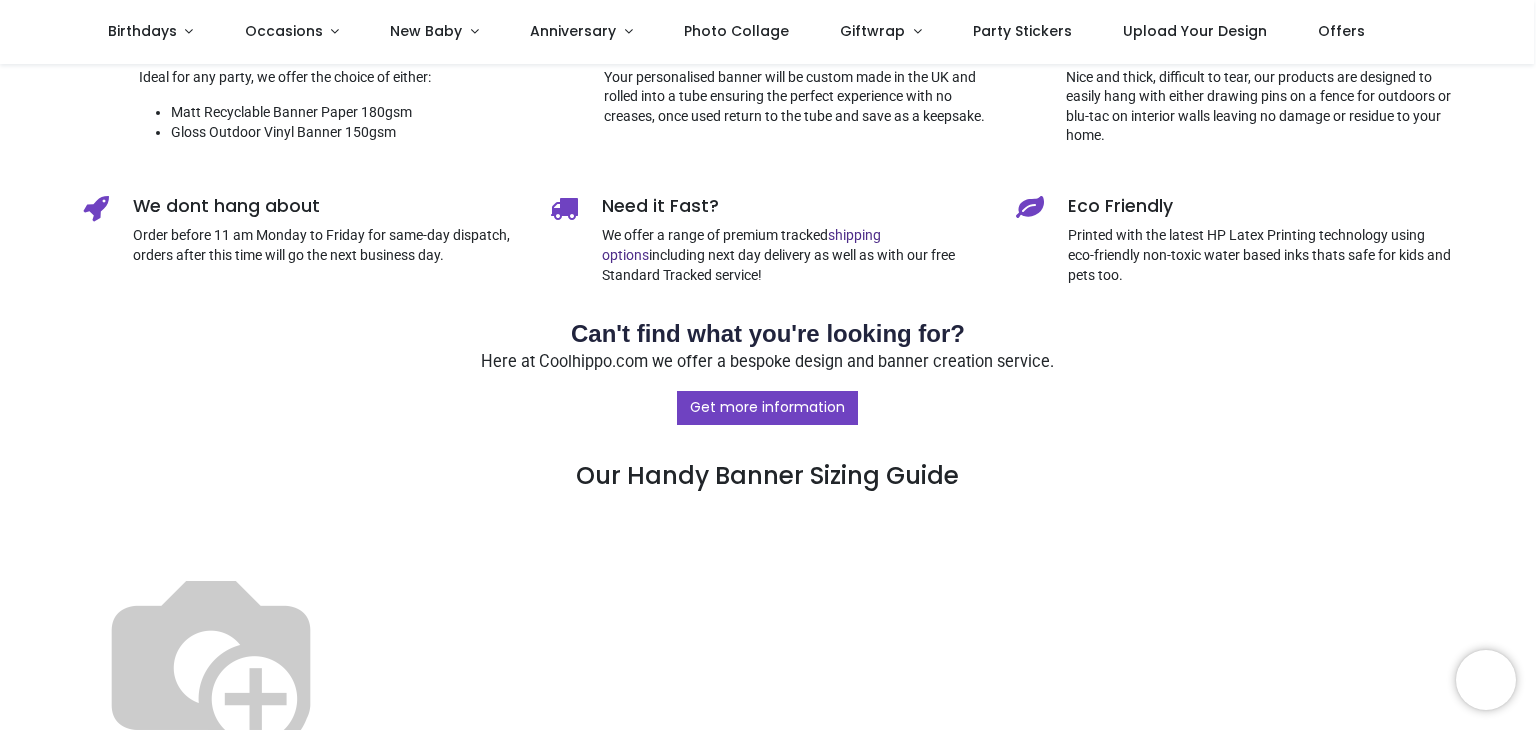 scroll, scrollTop: 680, scrollLeft: 0, axis: vertical 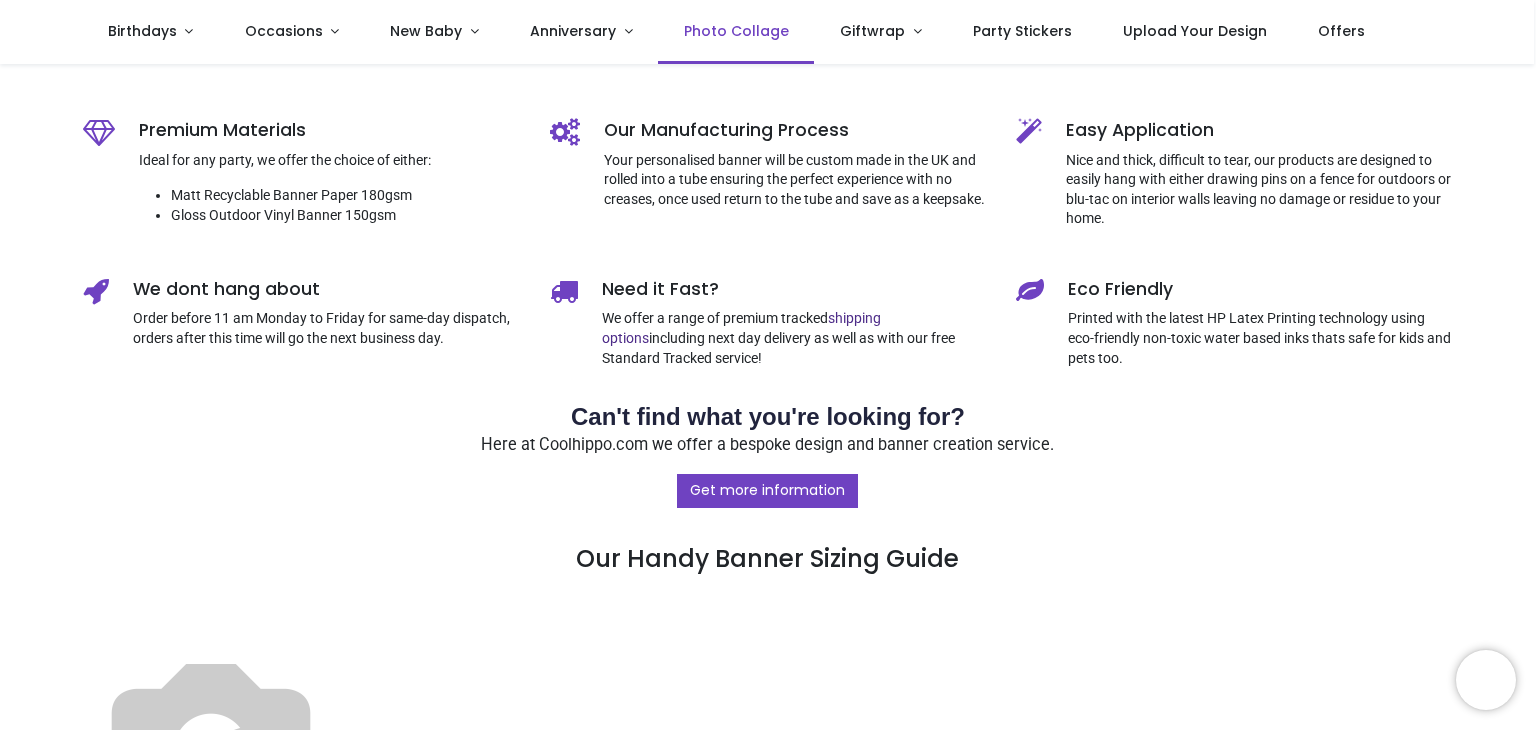 click on "Photo Collage" at bounding box center (736, 31) 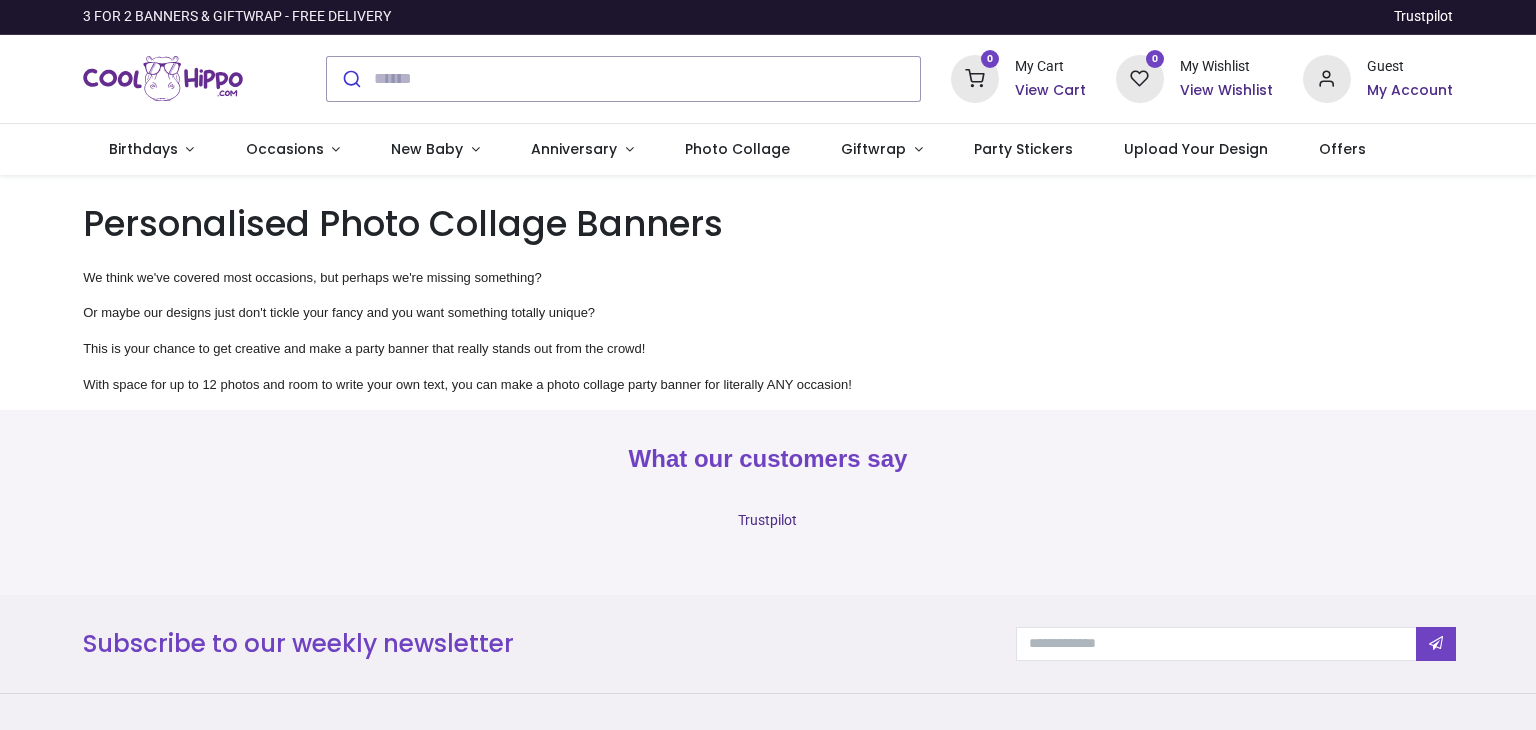 scroll, scrollTop: 0, scrollLeft: 0, axis: both 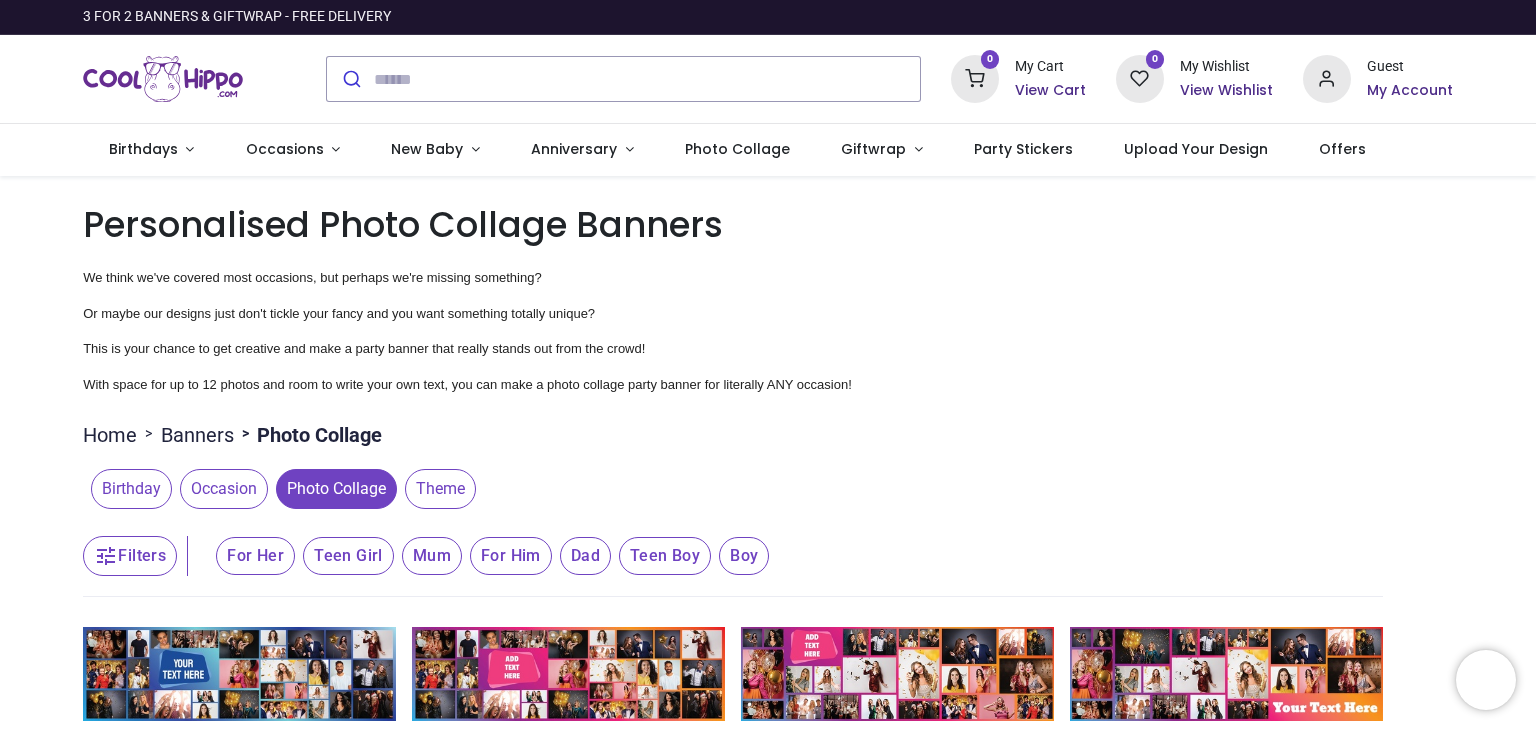 click on "Or maybe our designs just don't tickle your fancy and you want something totally unique?" at bounding box center (768, 314) 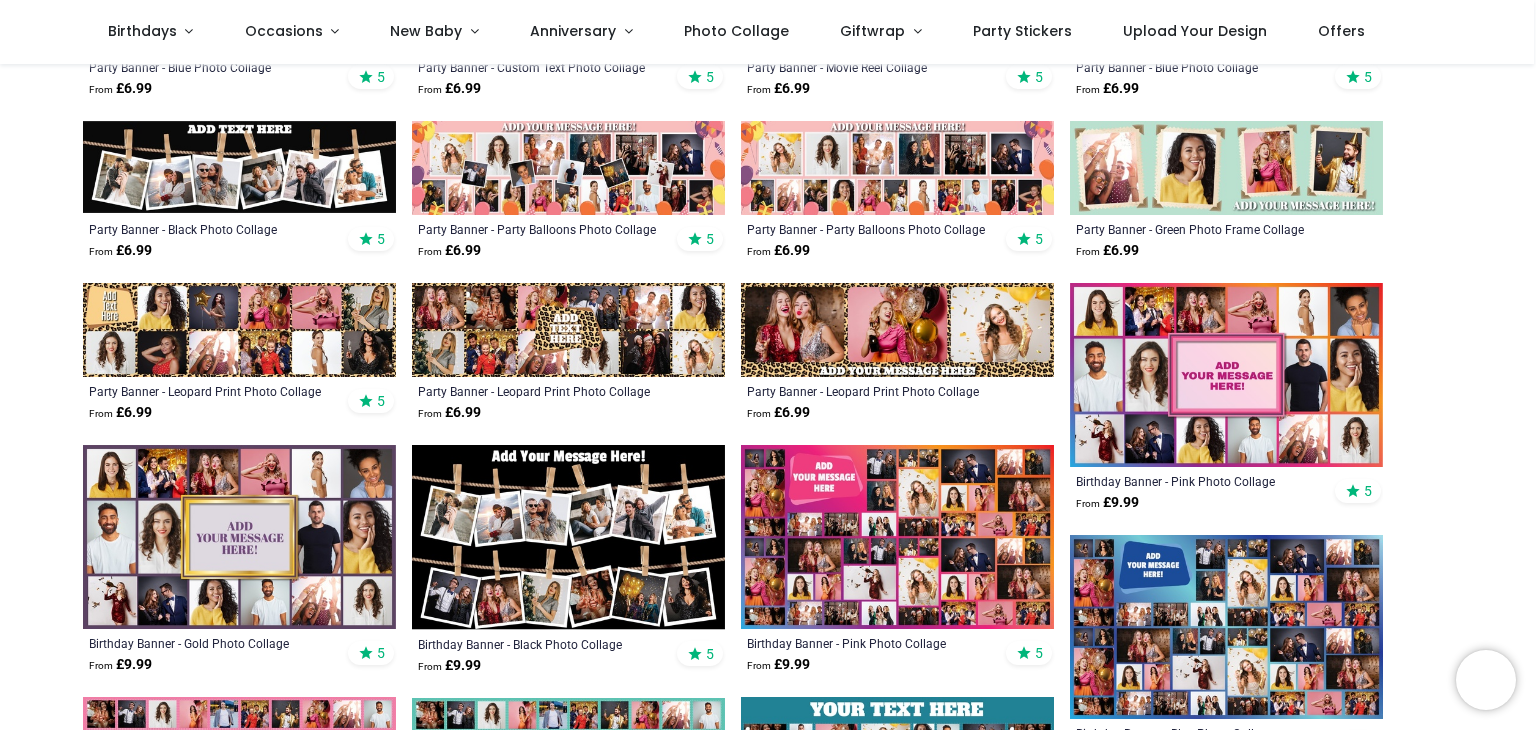 scroll, scrollTop: 760, scrollLeft: 0, axis: vertical 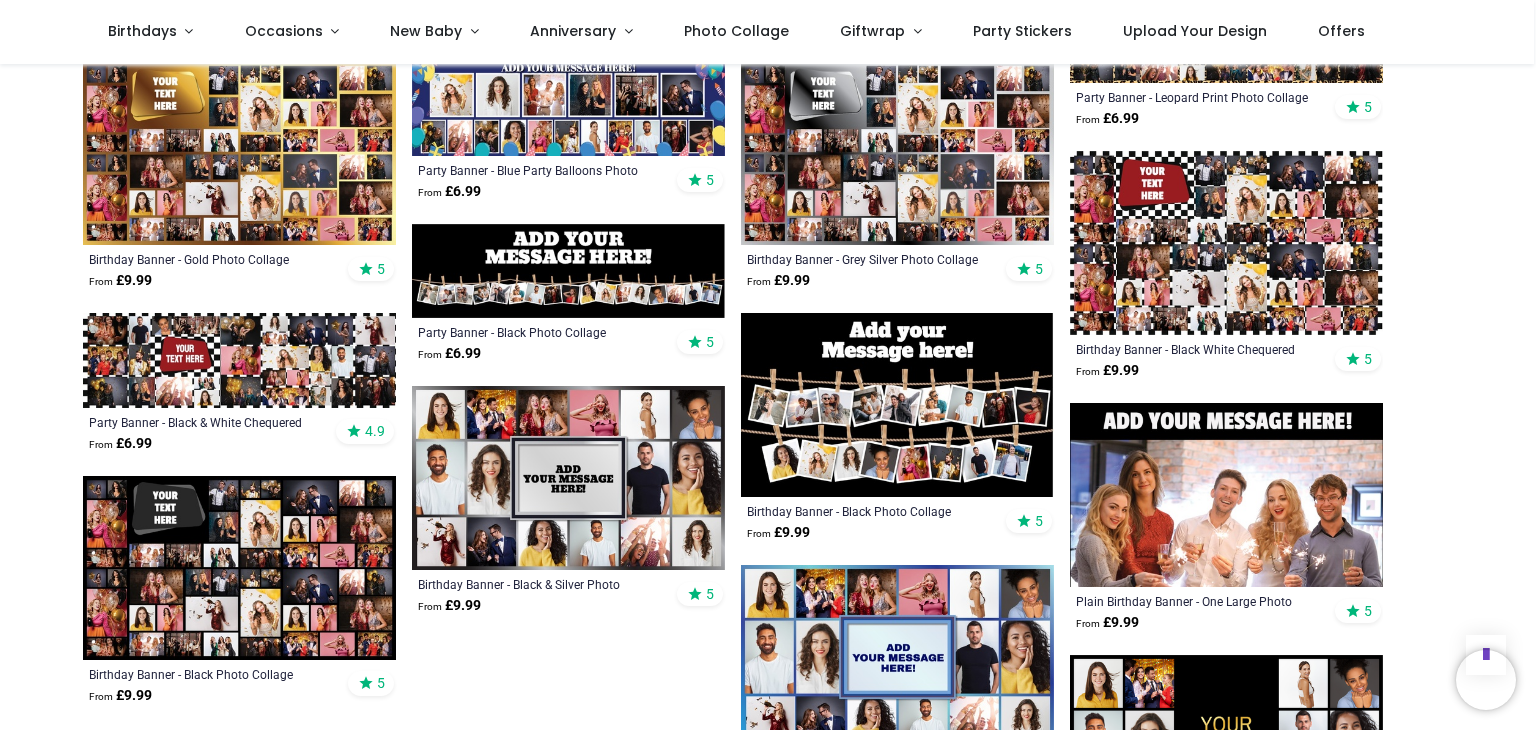 click on "Pricelist :
Public Pricelist
Public Pricelist
Categories
All Products" at bounding box center (768, -344) 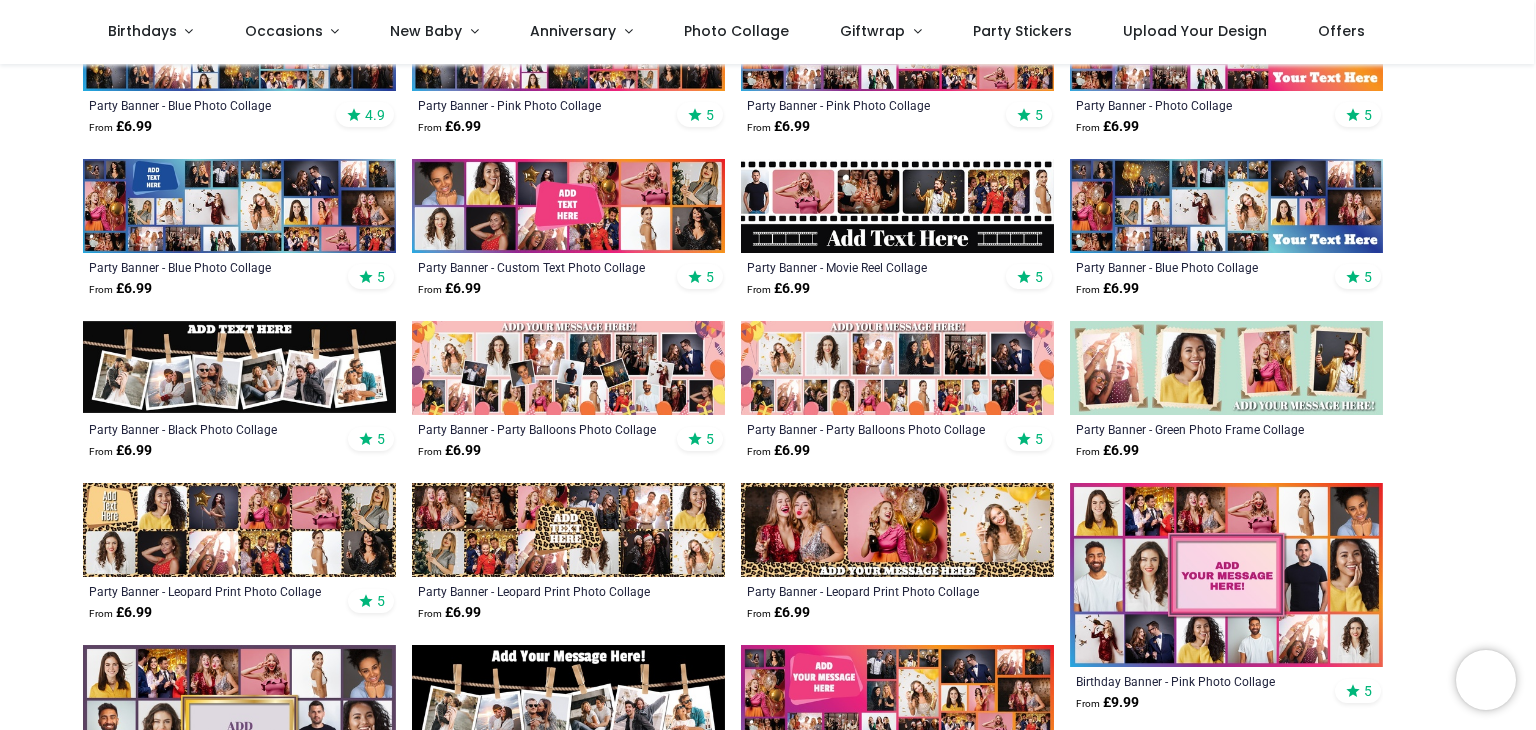 scroll, scrollTop: 520, scrollLeft: 0, axis: vertical 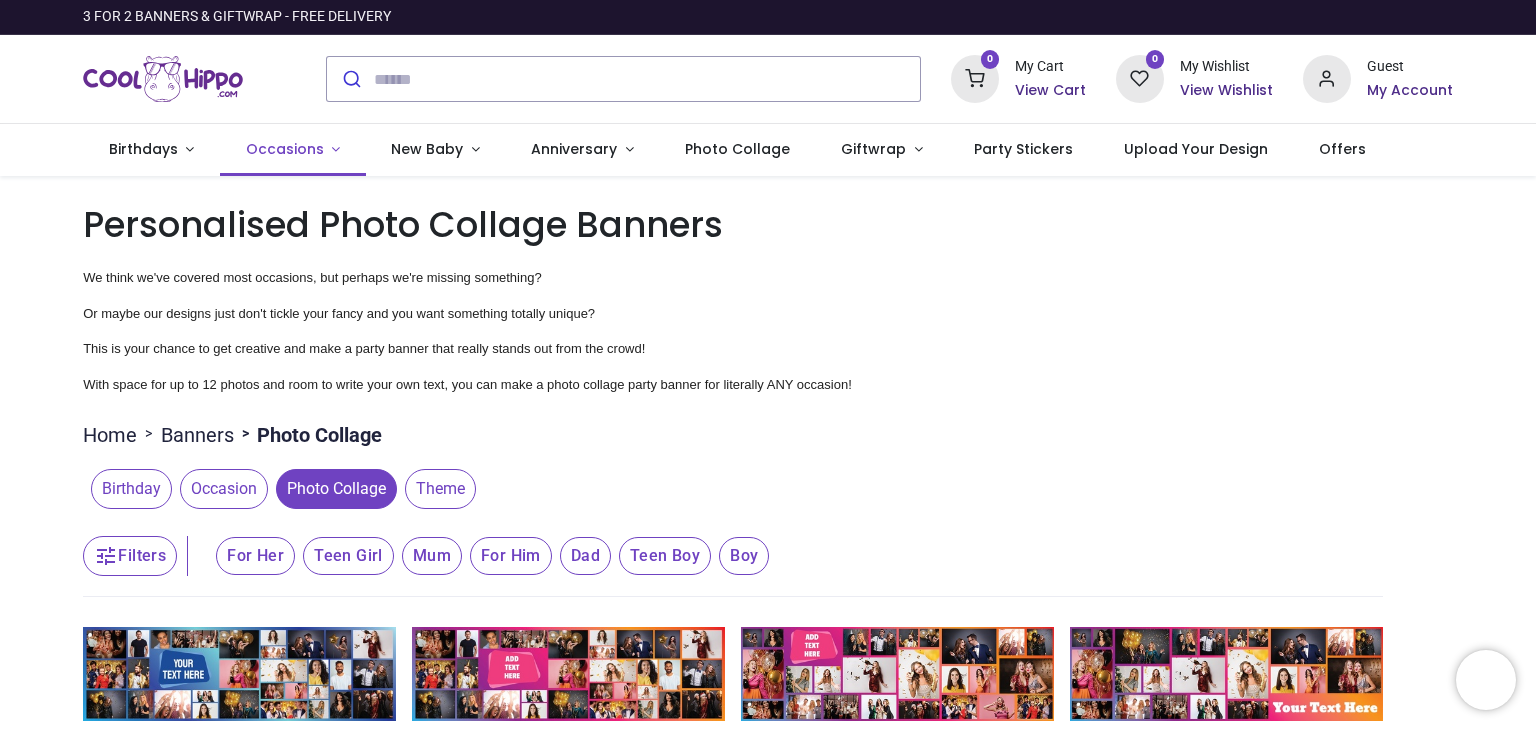 click on "Occasions" at bounding box center [293, 150] 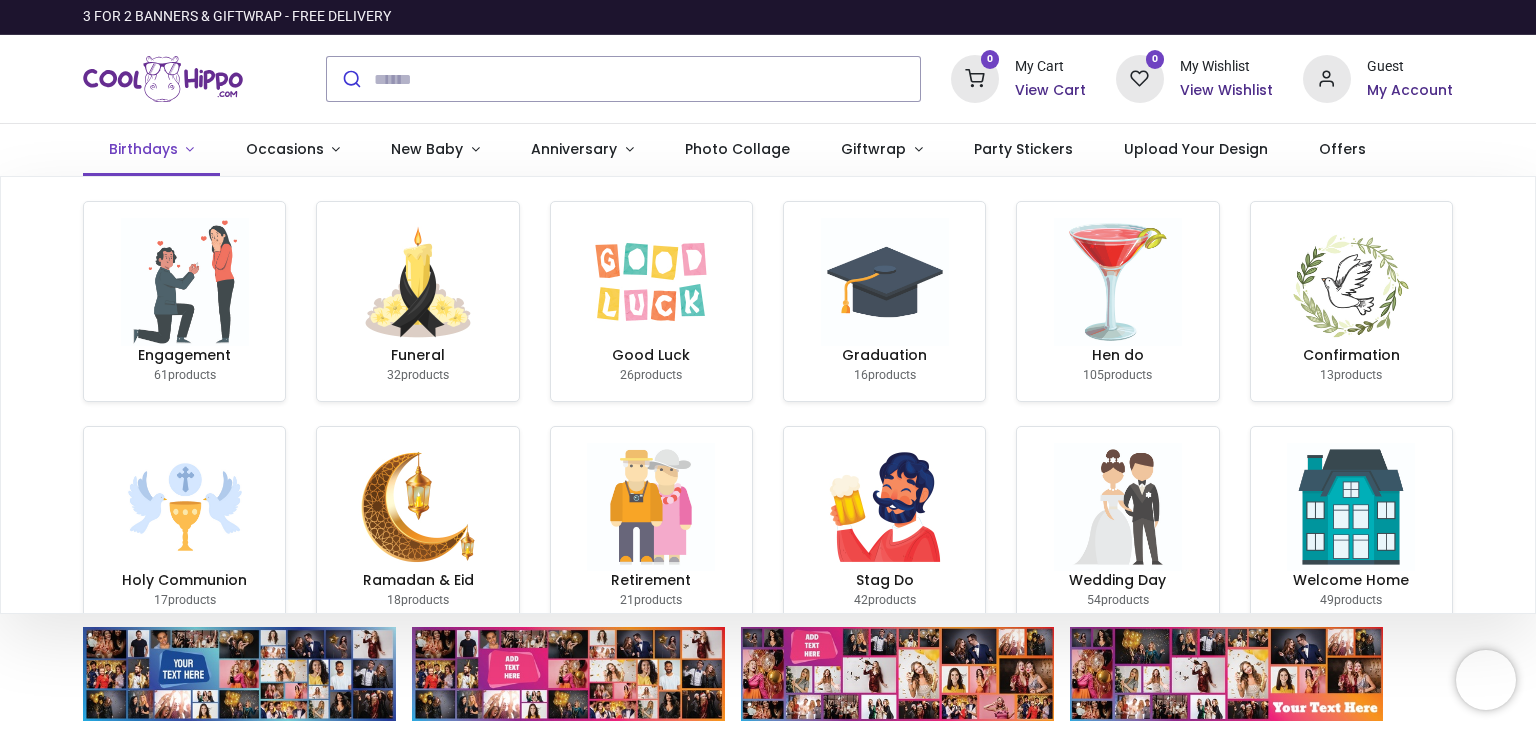 click on "Birthdays" at bounding box center (143, 149) 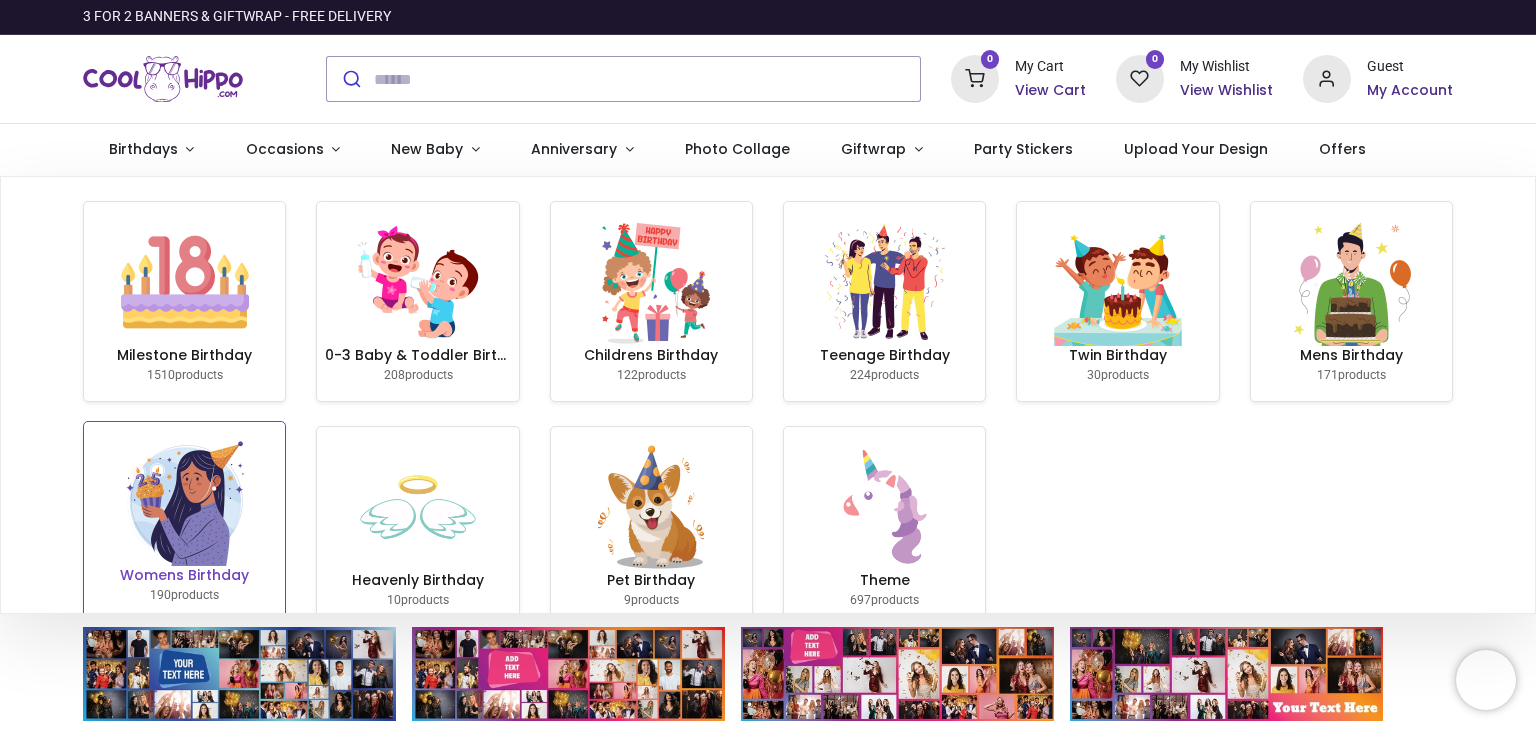 click at bounding box center [185, 502] 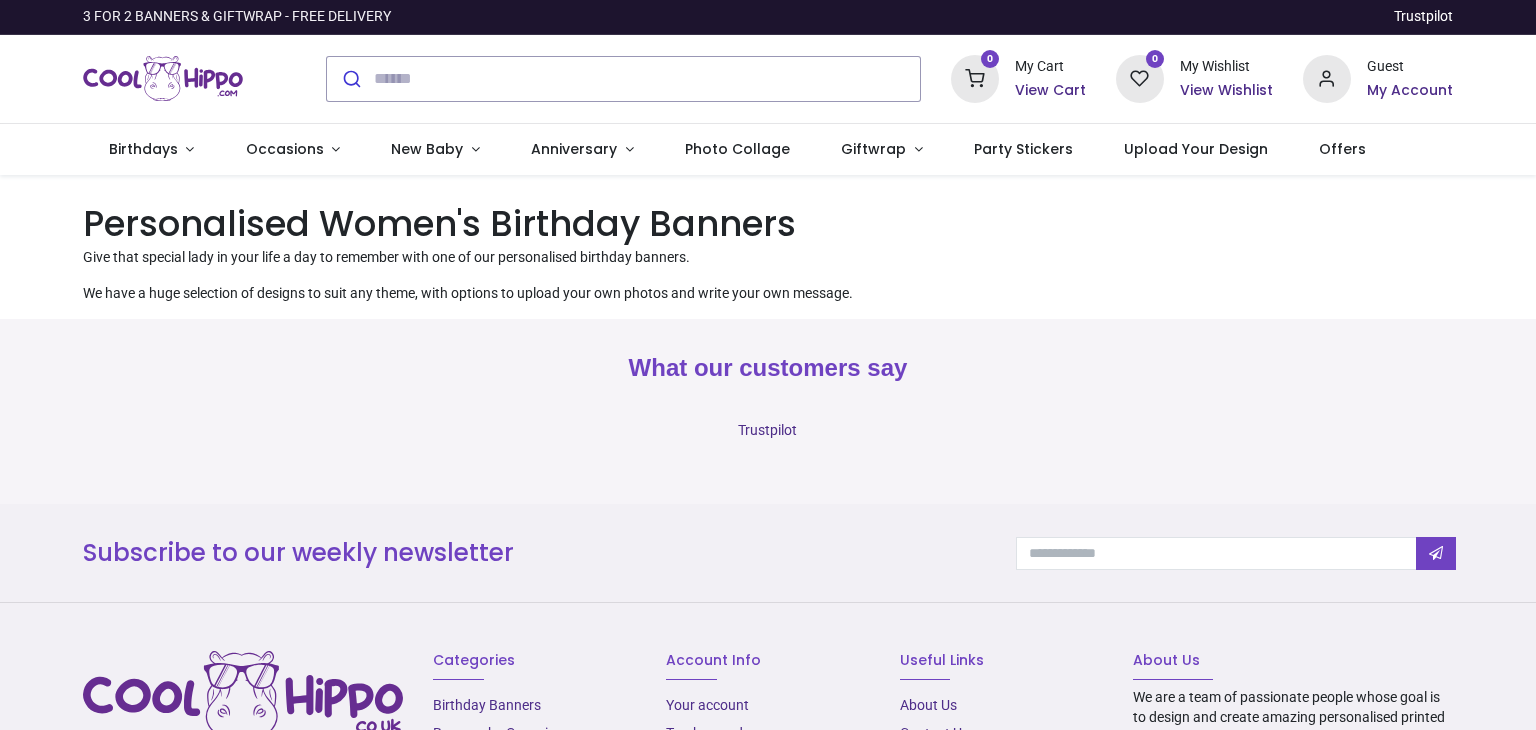 scroll, scrollTop: 0, scrollLeft: 0, axis: both 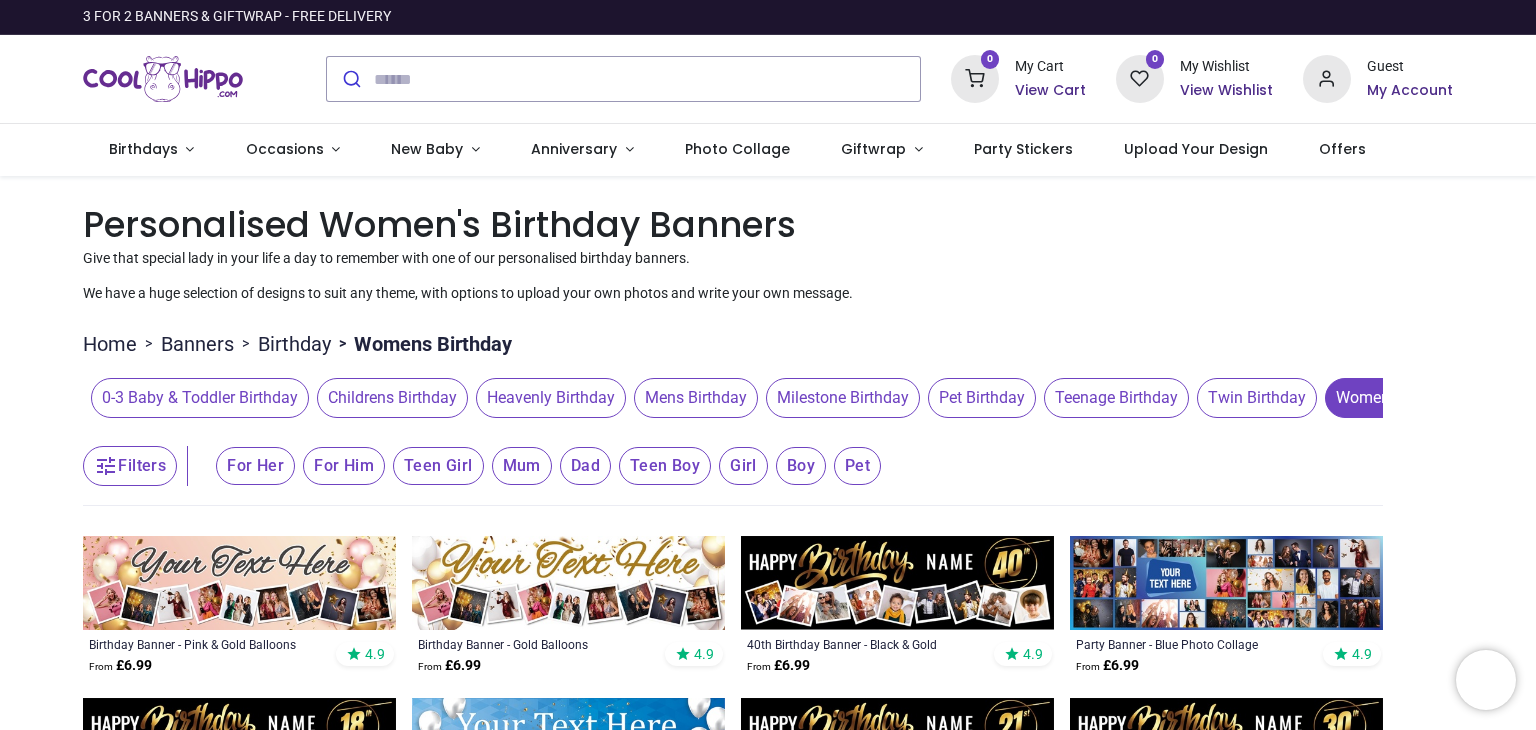 click on "Mum" at bounding box center (255, 466) 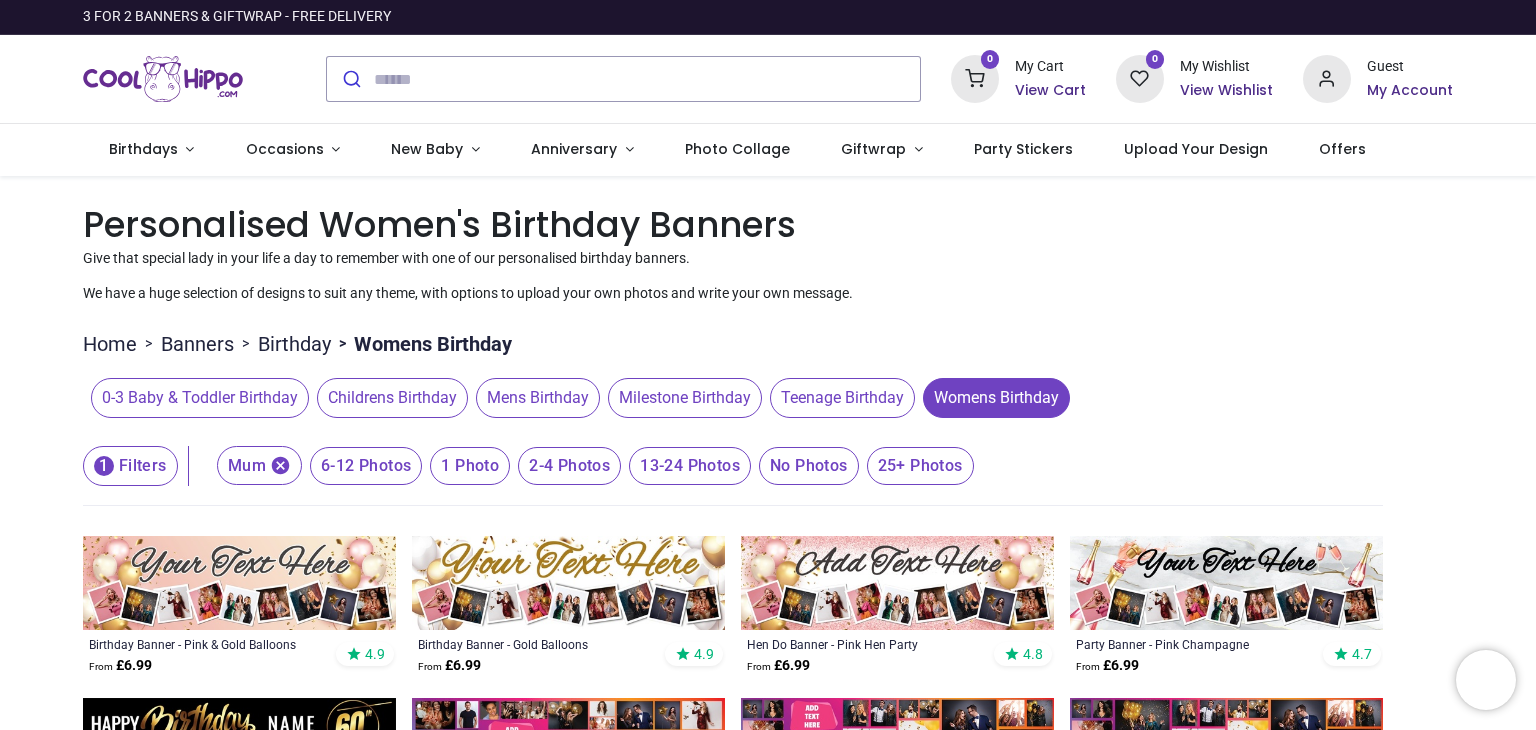 click on "25+ Photos" at bounding box center [366, 466] 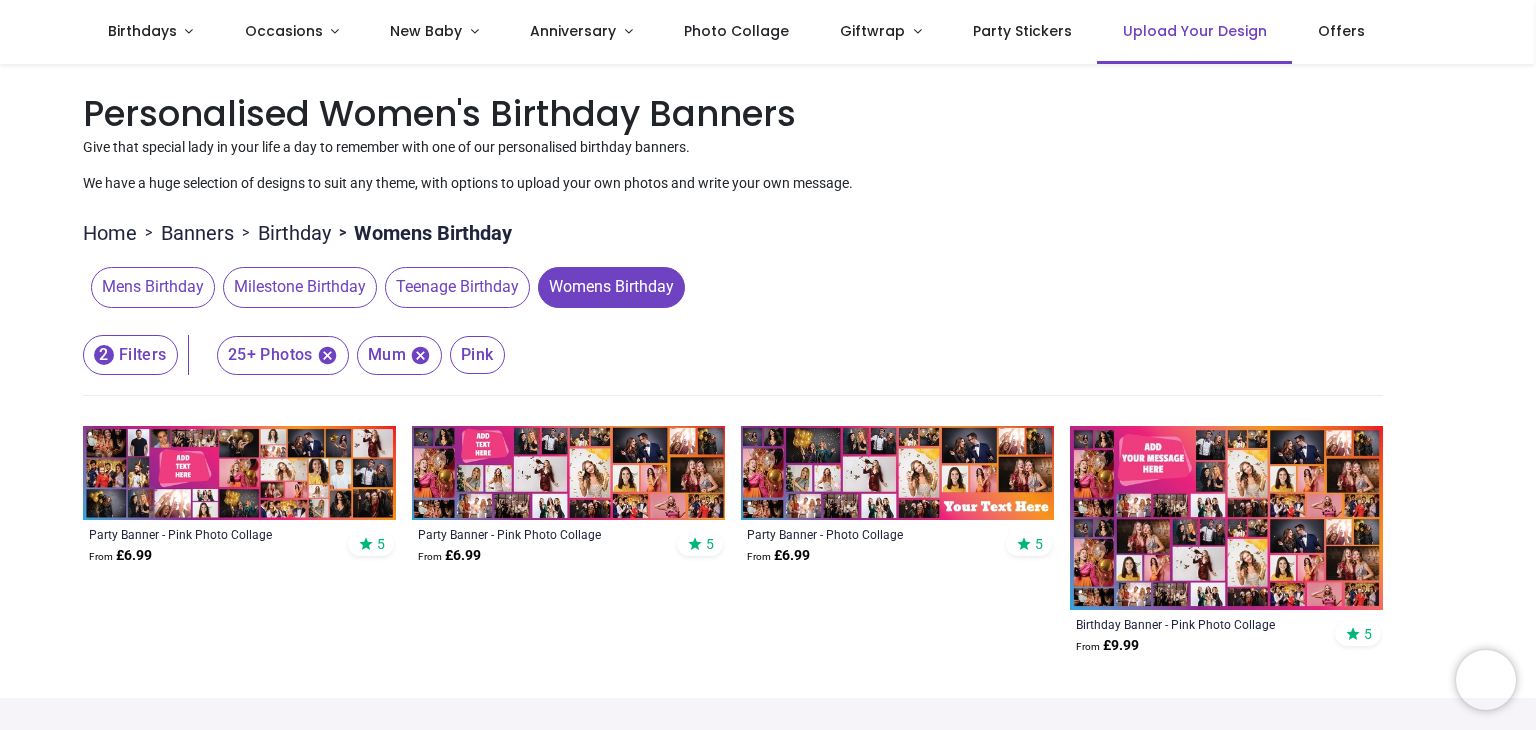 scroll, scrollTop: 40, scrollLeft: 0, axis: vertical 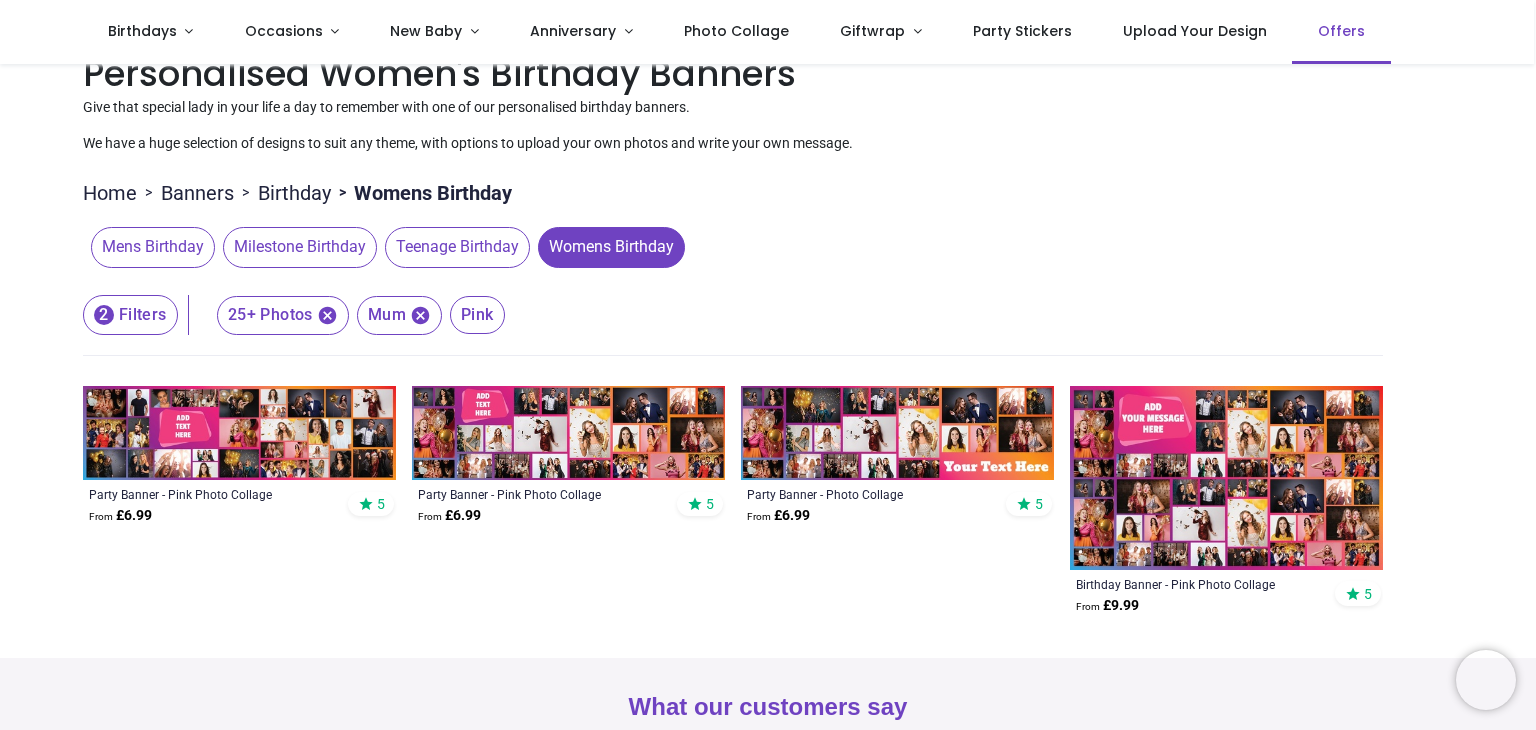 click on "Offers" at bounding box center [1341, 32] 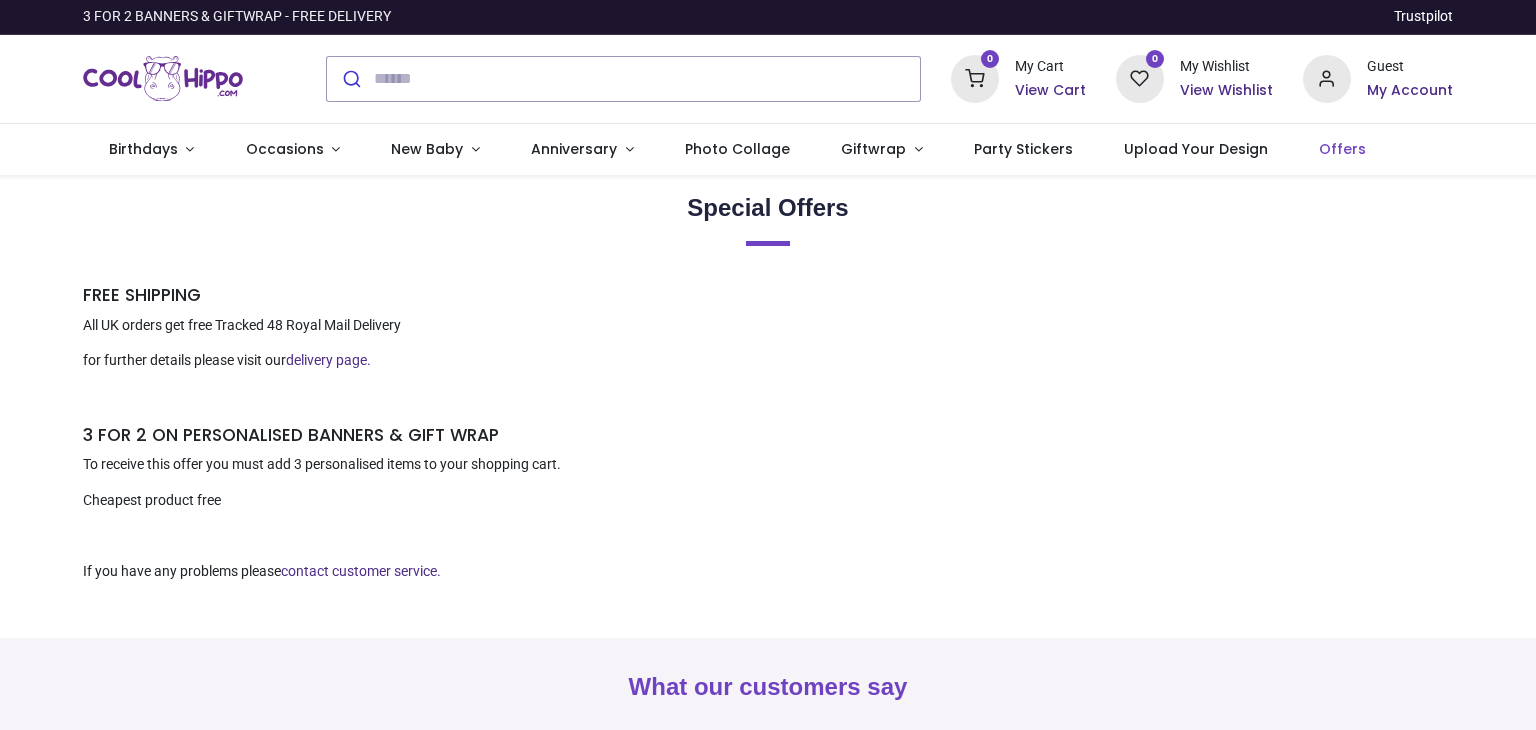 scroll, scrollTop: 0, scrollLeft: 0, axis: both 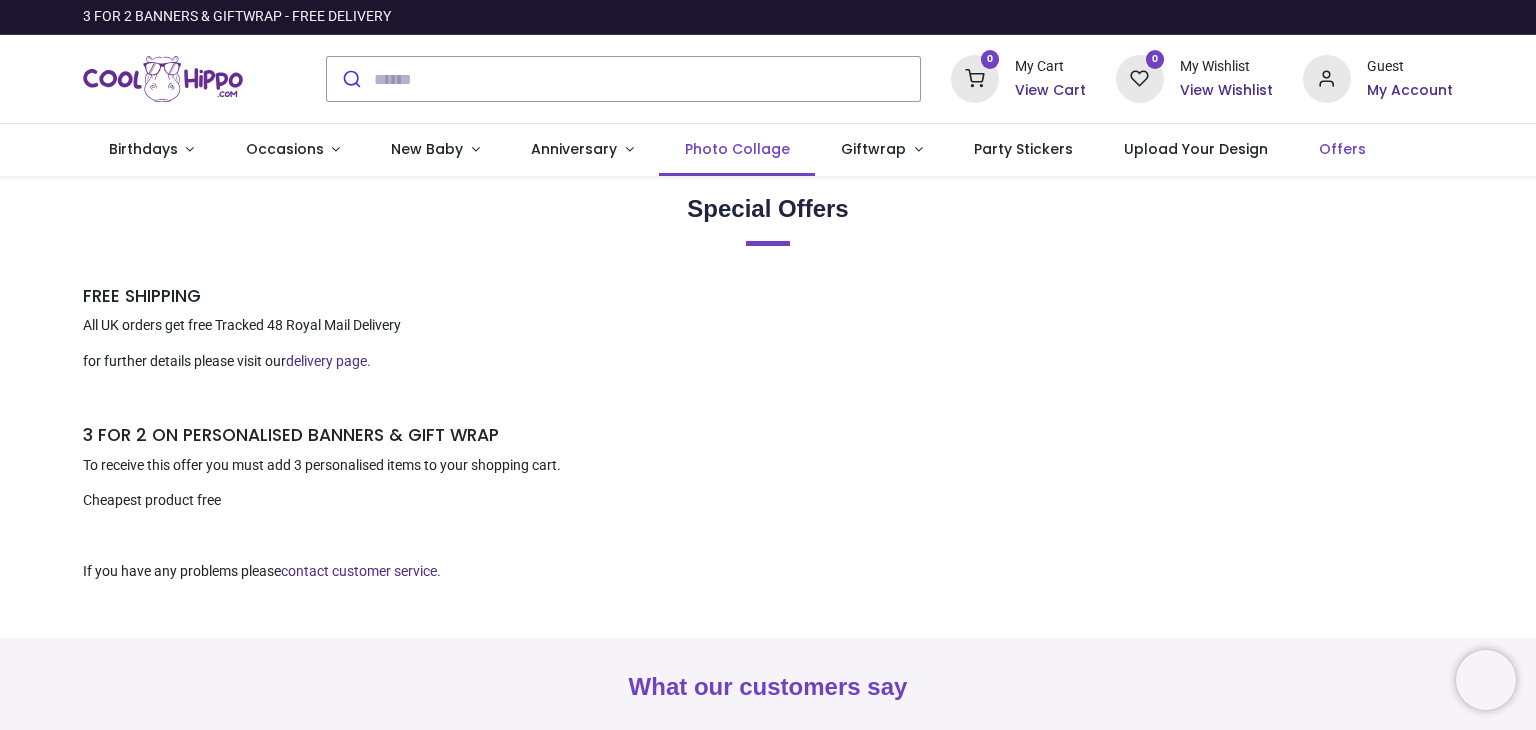 click on "Photo Collage" at bounding box center (737, 150) 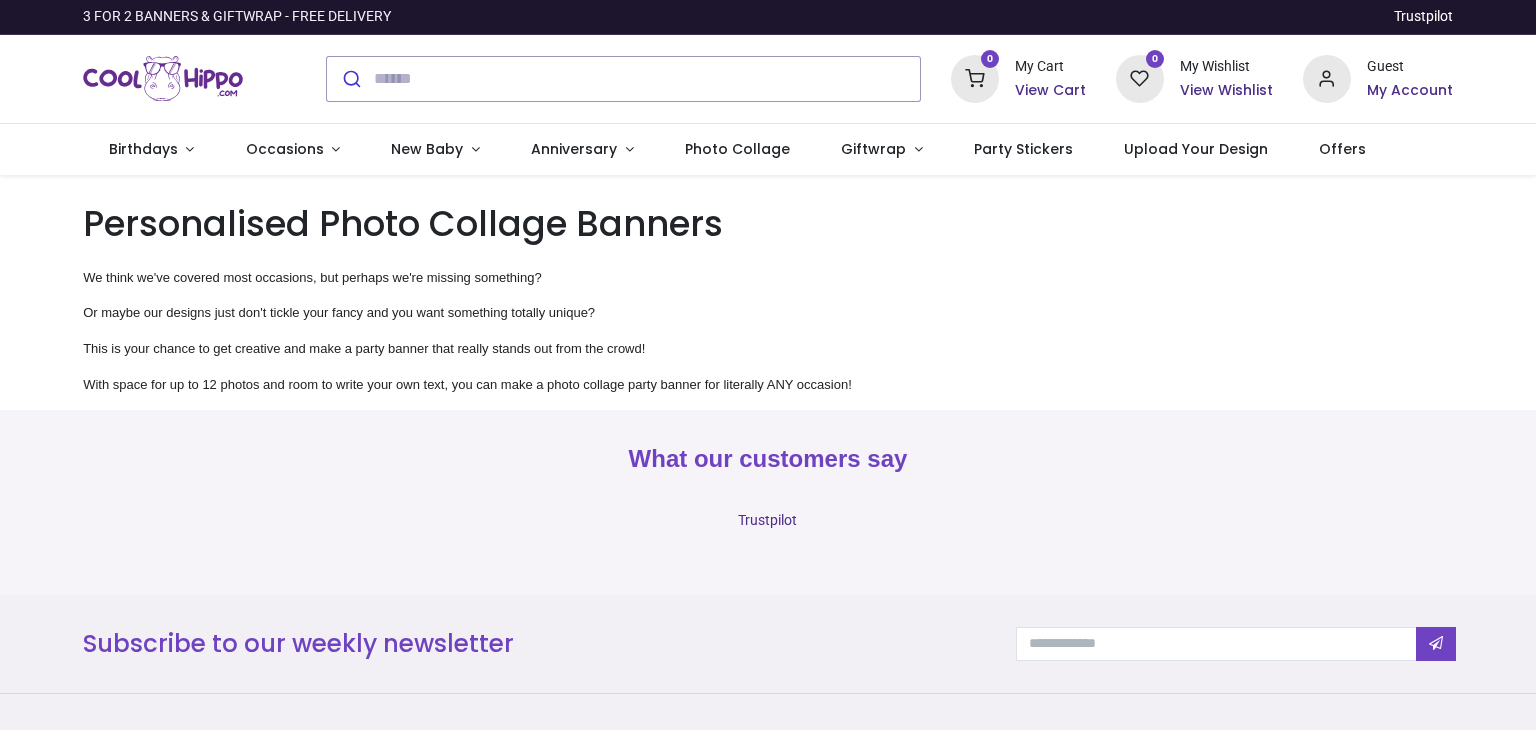 scroll, scrollTop: 0, scrollLeft: 0, axis: both 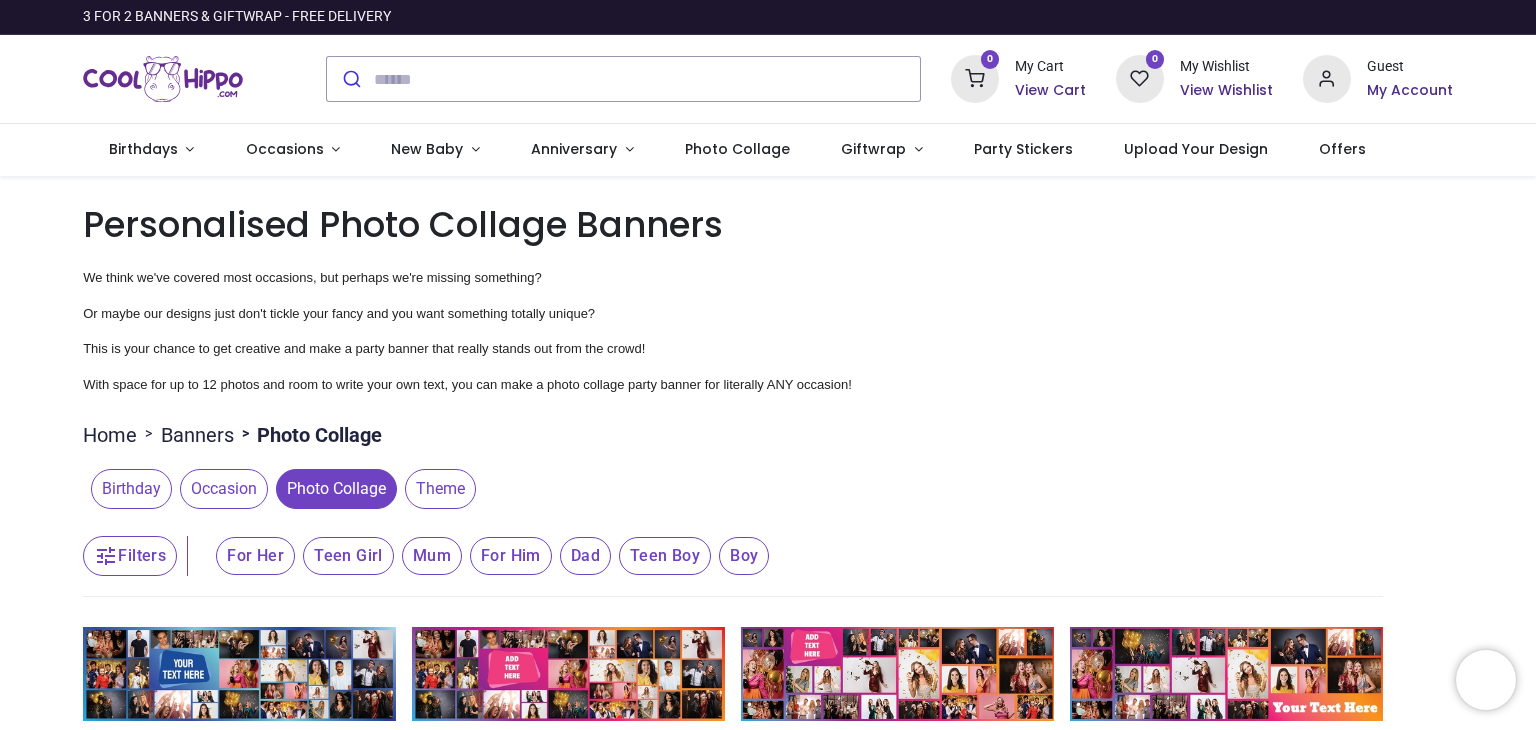 click on "For Her" at bounding box center [255, 556] 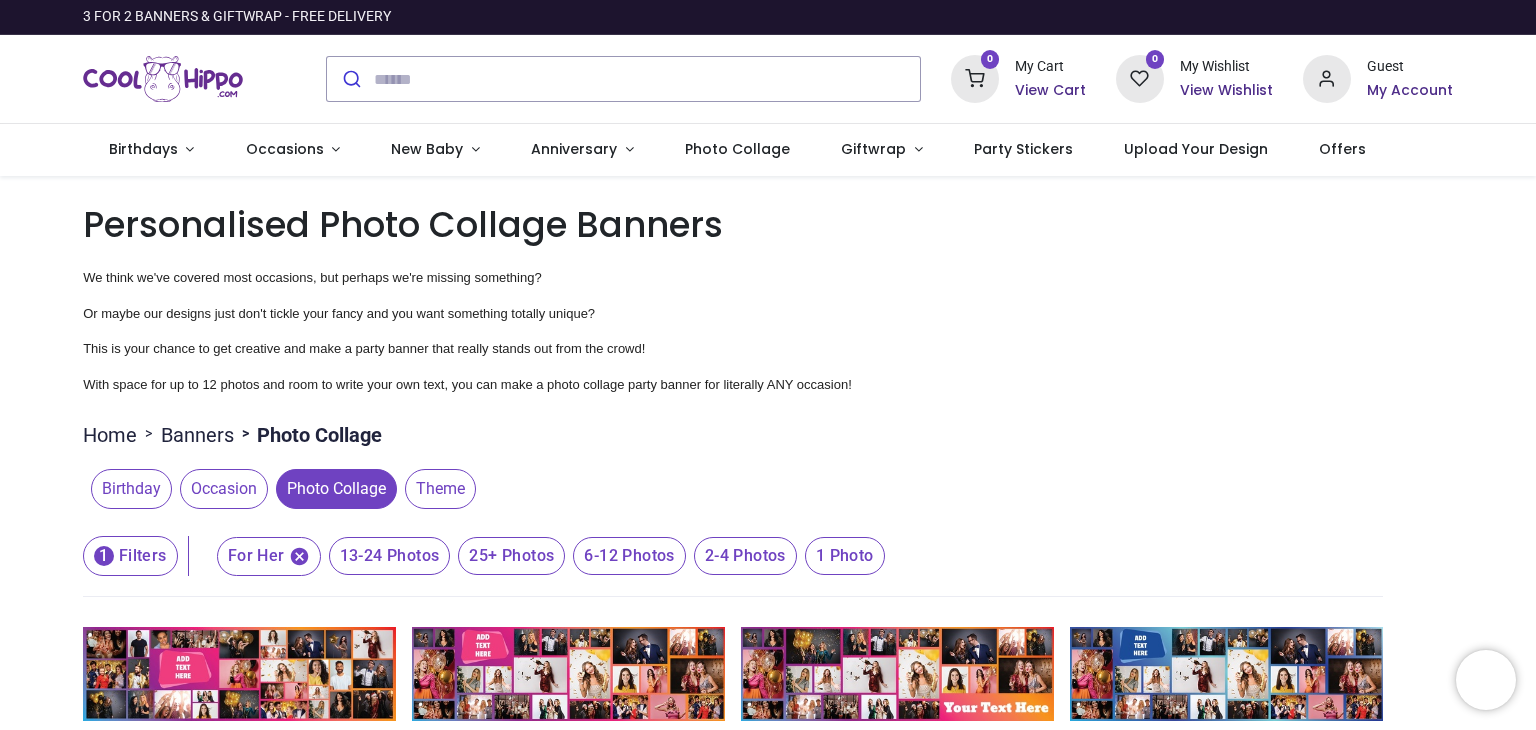 click on "25+ Photos" at bounding box center [390, 556] 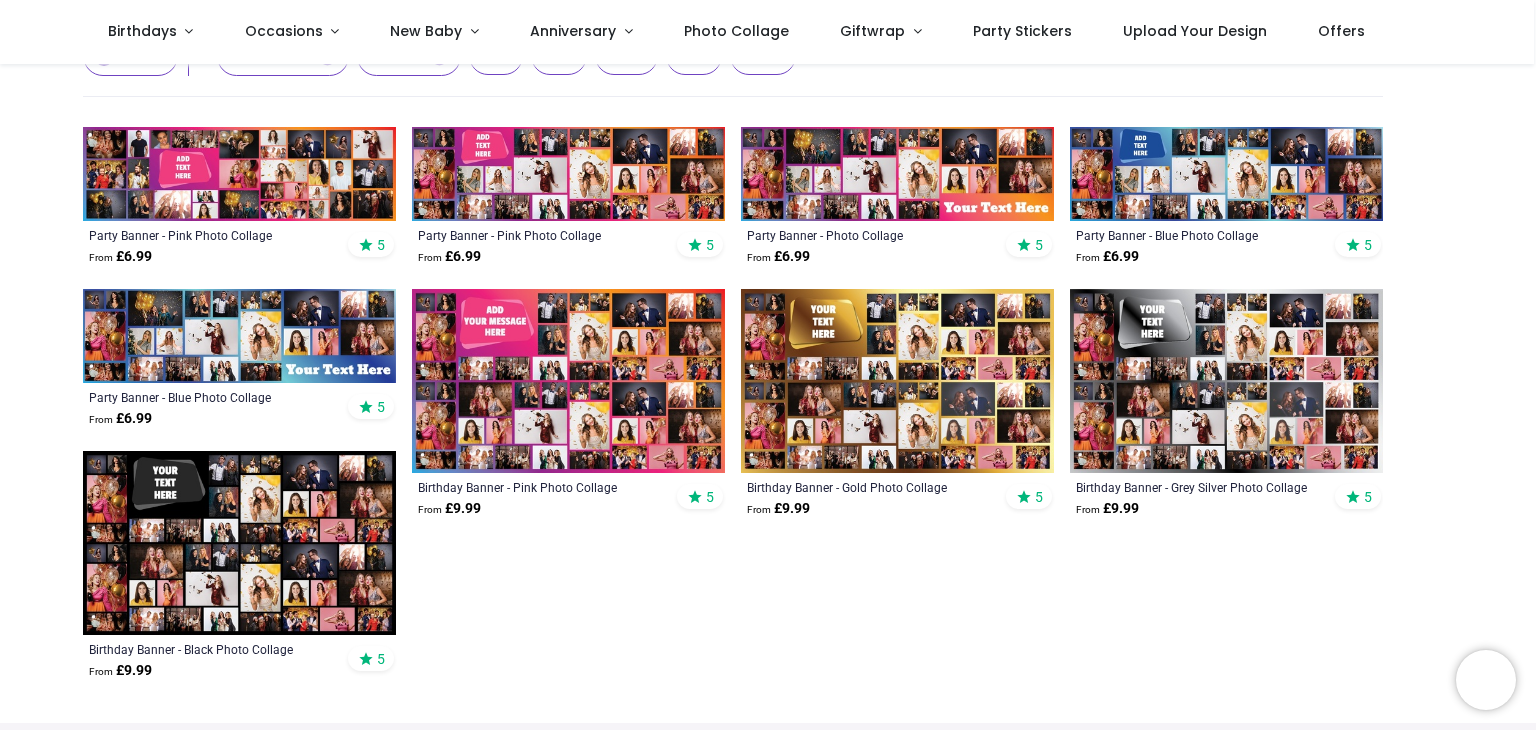scroll, scrollTop: 400, scrollLeft: 0, axis: vertical 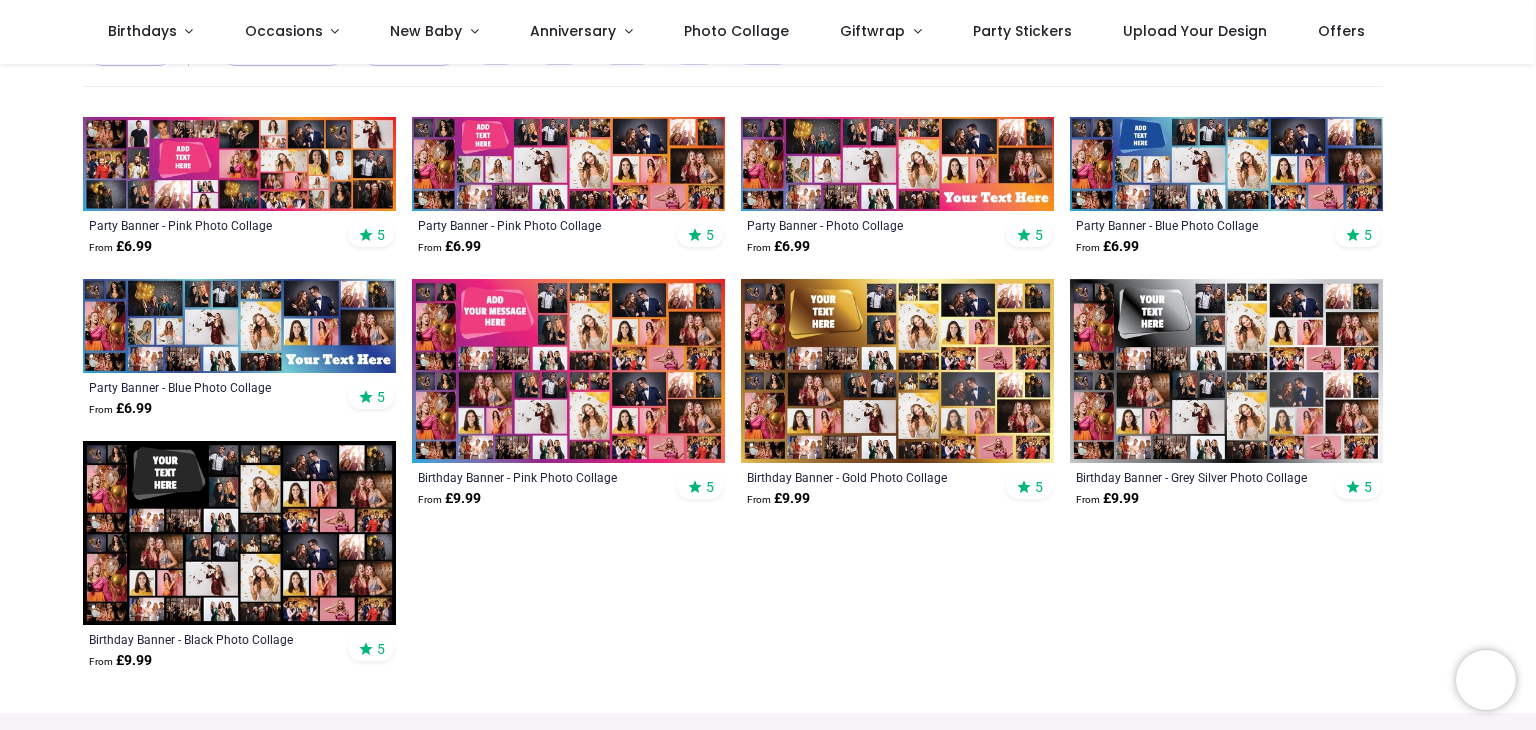 click on "Personalised Photo Collage Banners
We think we've covered most occasions, but perhaps we're missing something?  Or maybe our designs just don't tickle your fancy and you want something totally unique?  This is your chance to get creative and make a party banner that really stands out from the crowd!  With space for up to 12 photos and room to write your own text, you can make a photo collage party banner for literally ANY occasion!
Home > Banners > Photo Collage Birthday Occasion Photo Collage 2 Filters 2 Filters 25+ Photos For Her Pink Blue Black Gold Silver Party Banner - Pink Photo Collage From   £ 6.99     5 Party Banner - Blue Photo Collage From   £ 6.99     5 Birthday  Banner - Black Photo Collage From   £ 9.99     5 Party Banner - Pink Photo Collage From   £ 6.99     5 Birthday  Banner - Pink Photo Collage From   £ 9.99     5 Party Banner - Photo Collage From   £ 6.99     5" at bounding box center (768, 201) 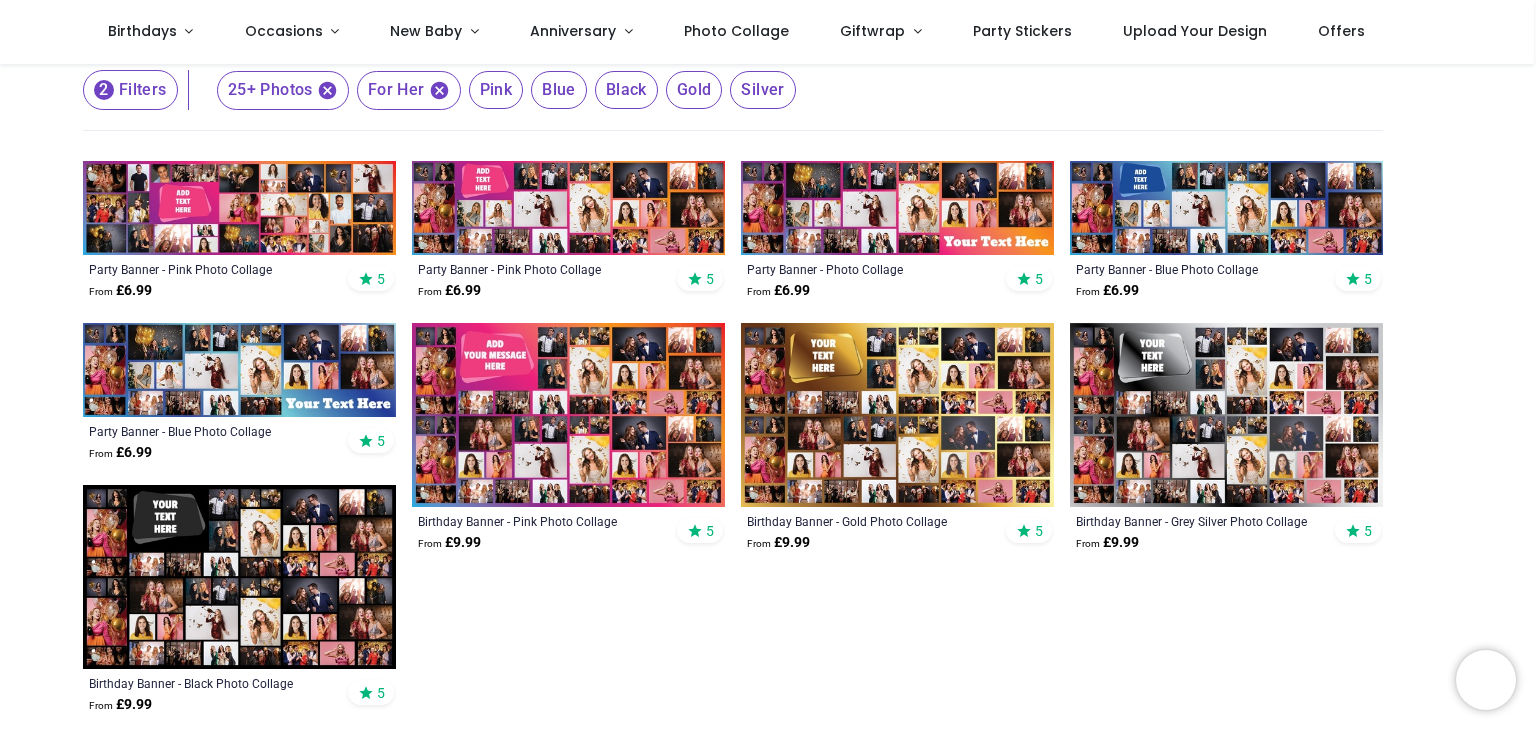 scroll, scrollTop: 360, scrollLeft: 0, axis: vertical 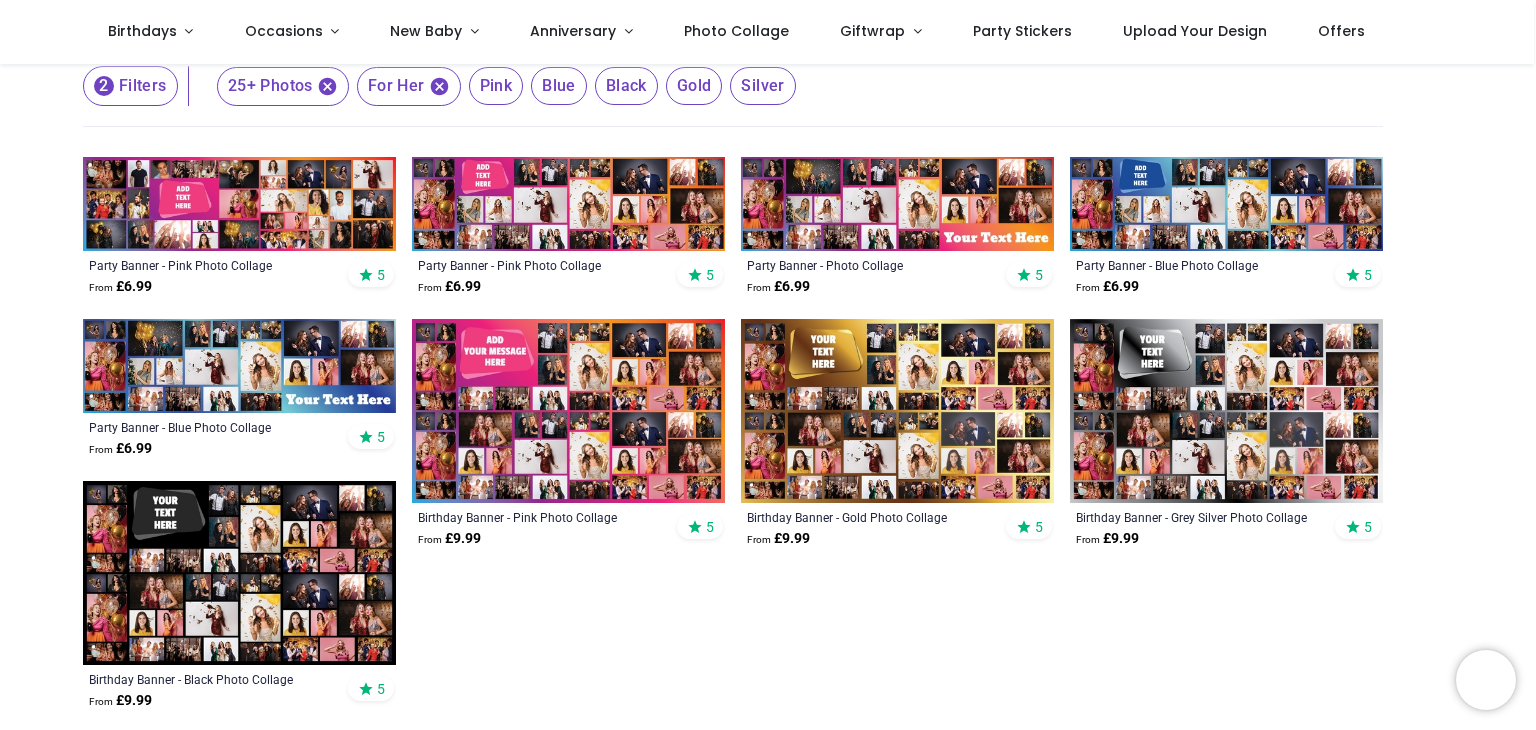 click at bounding box center [897, 411] 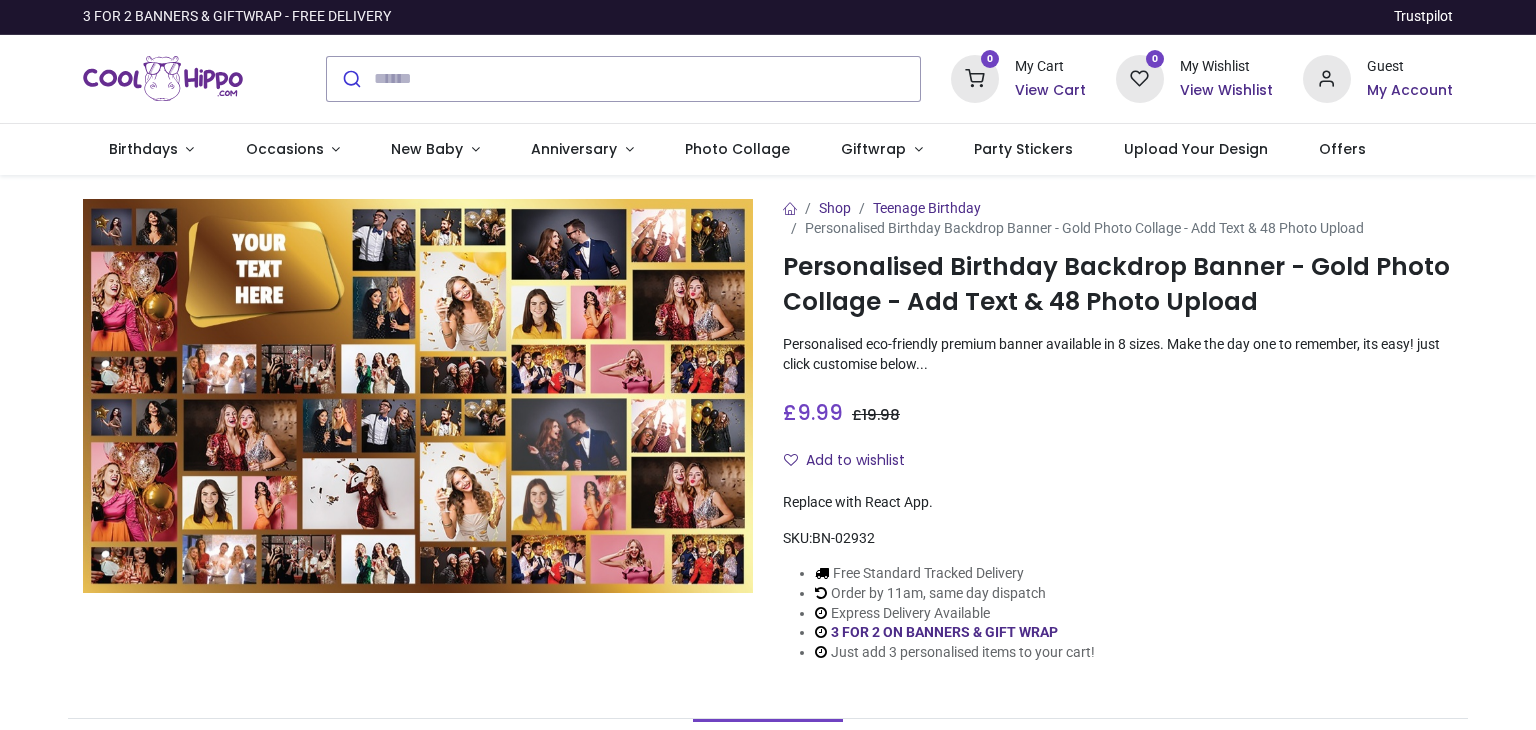 scroll, scrollTop: 0, scrollLeft: 0, axis: both 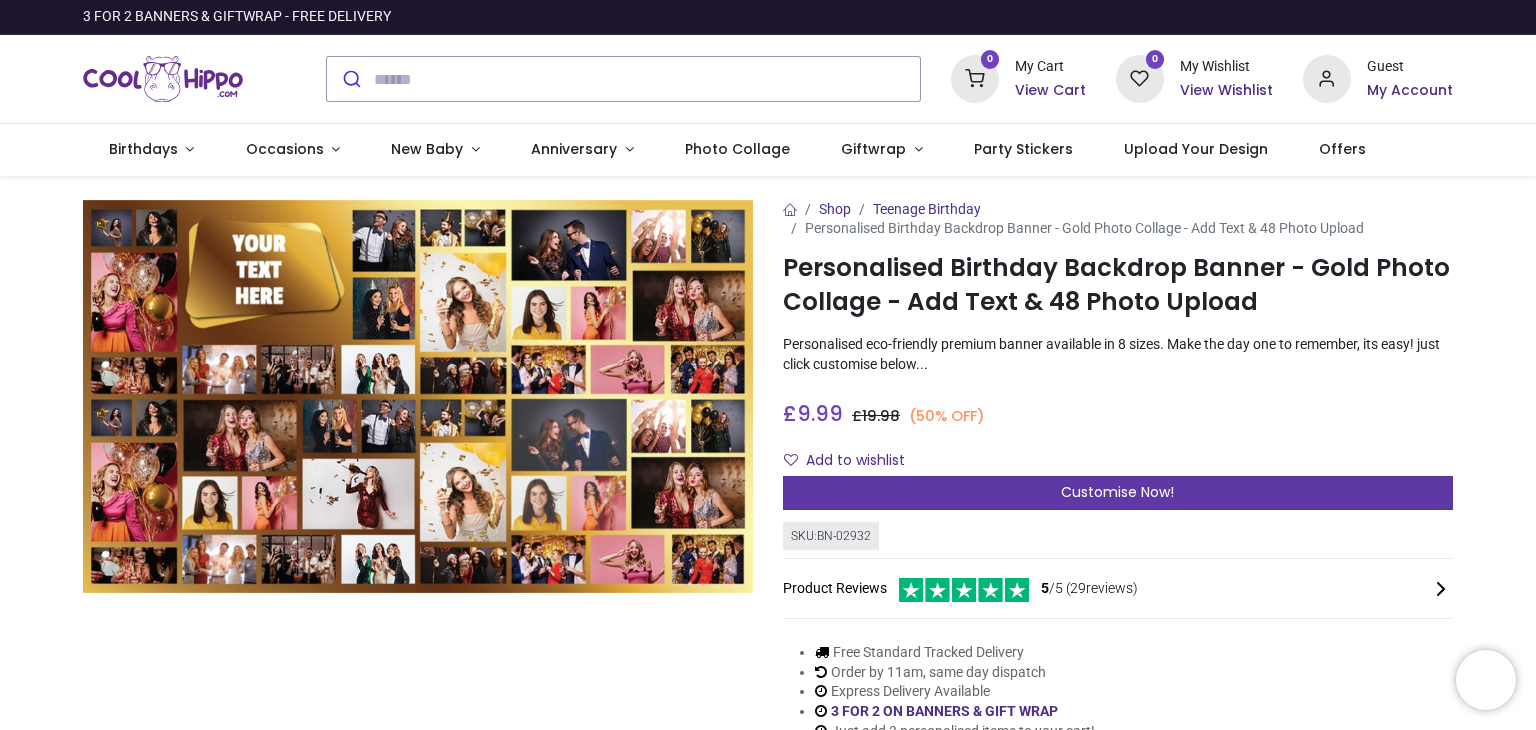 click on "Customise Now!" at bounding box center [1118, 493] 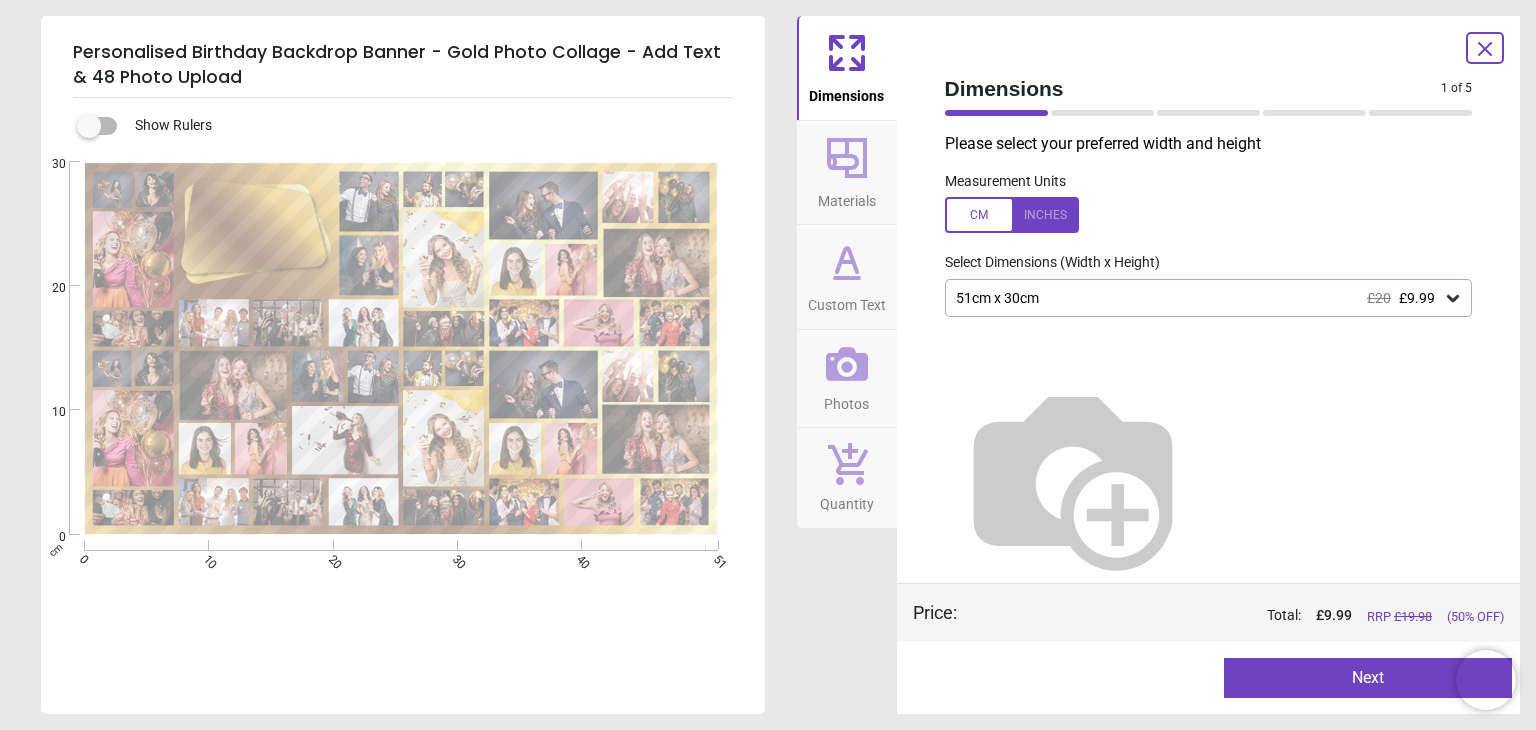 click at bounding box center [1012, 215] 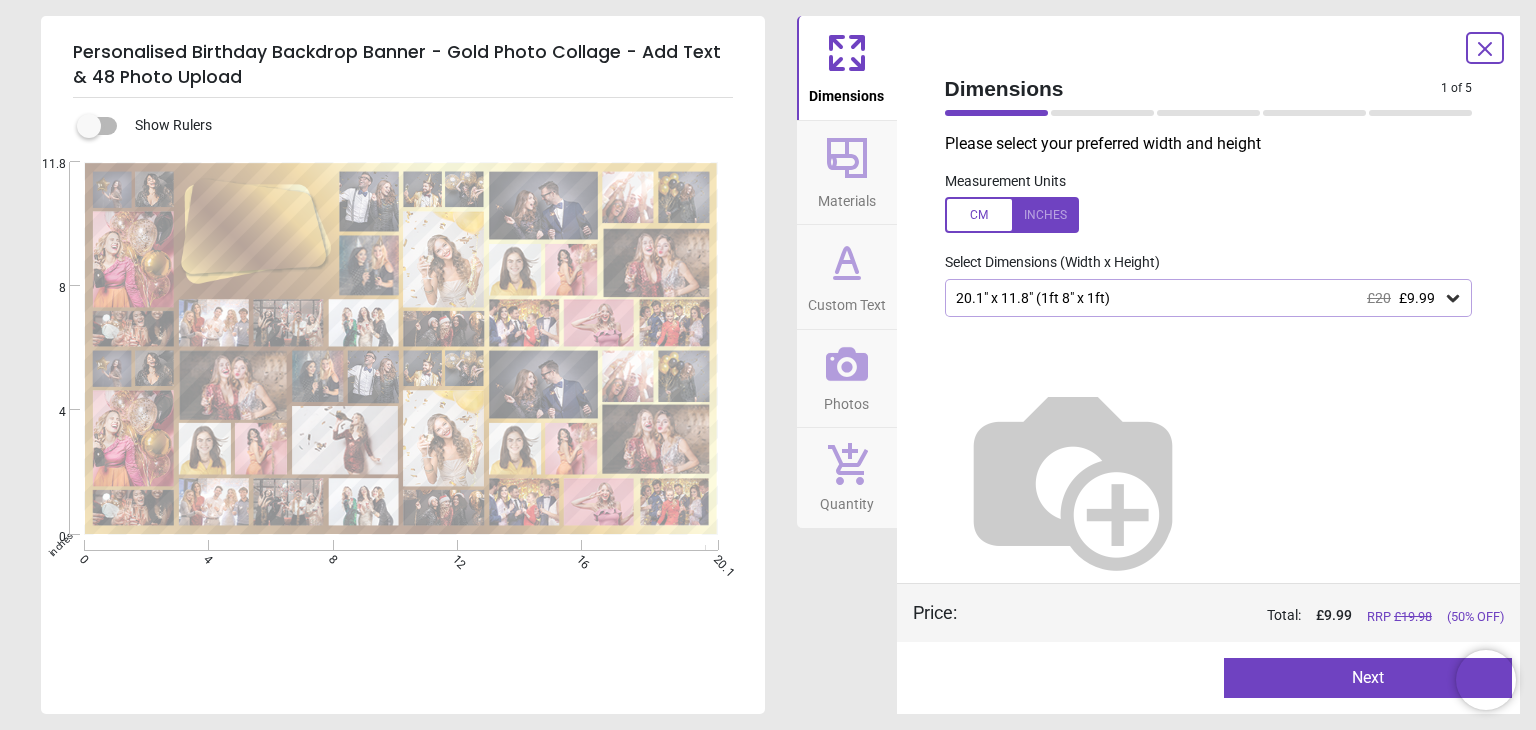 click 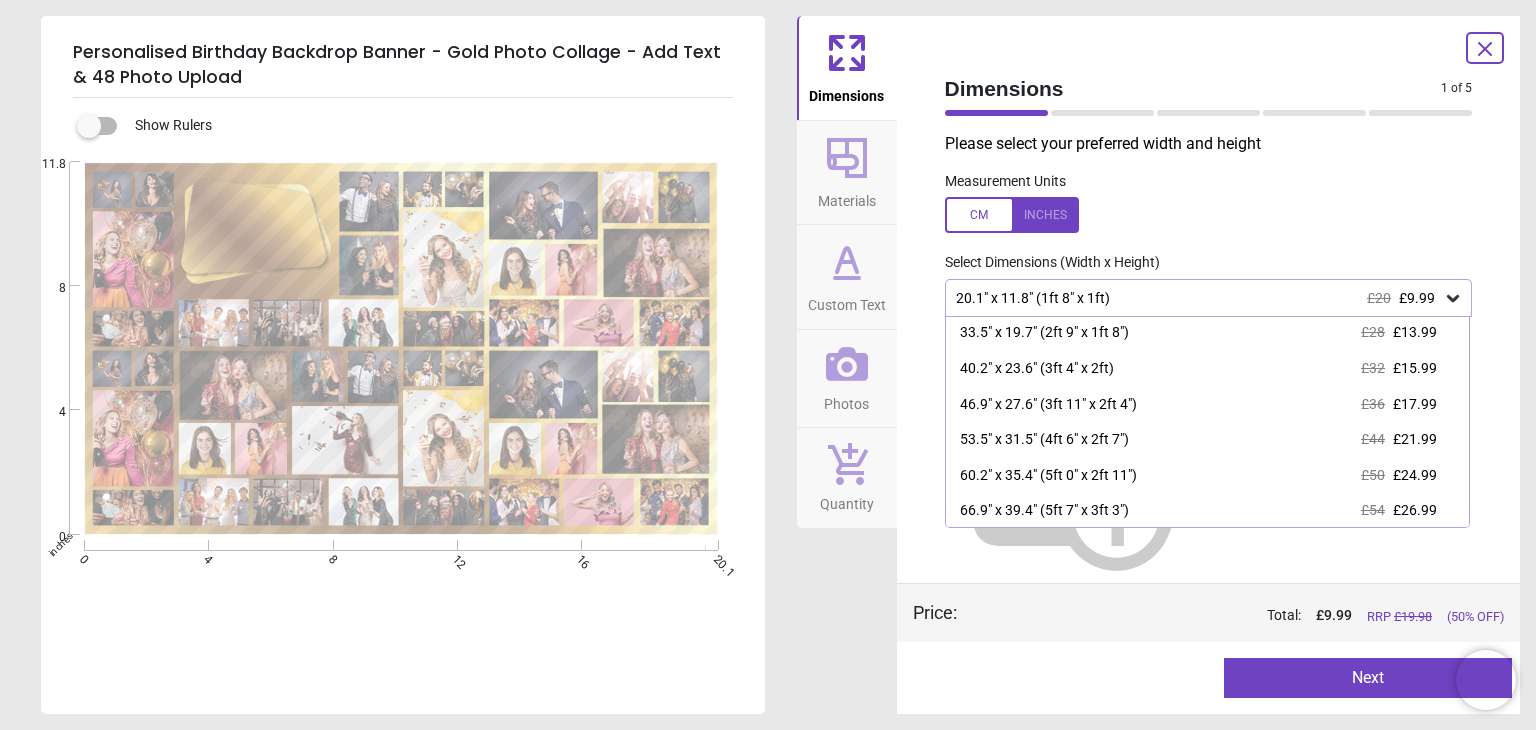 scroll, scrollTop: 75, scrollLeft: 0, axis: vertical 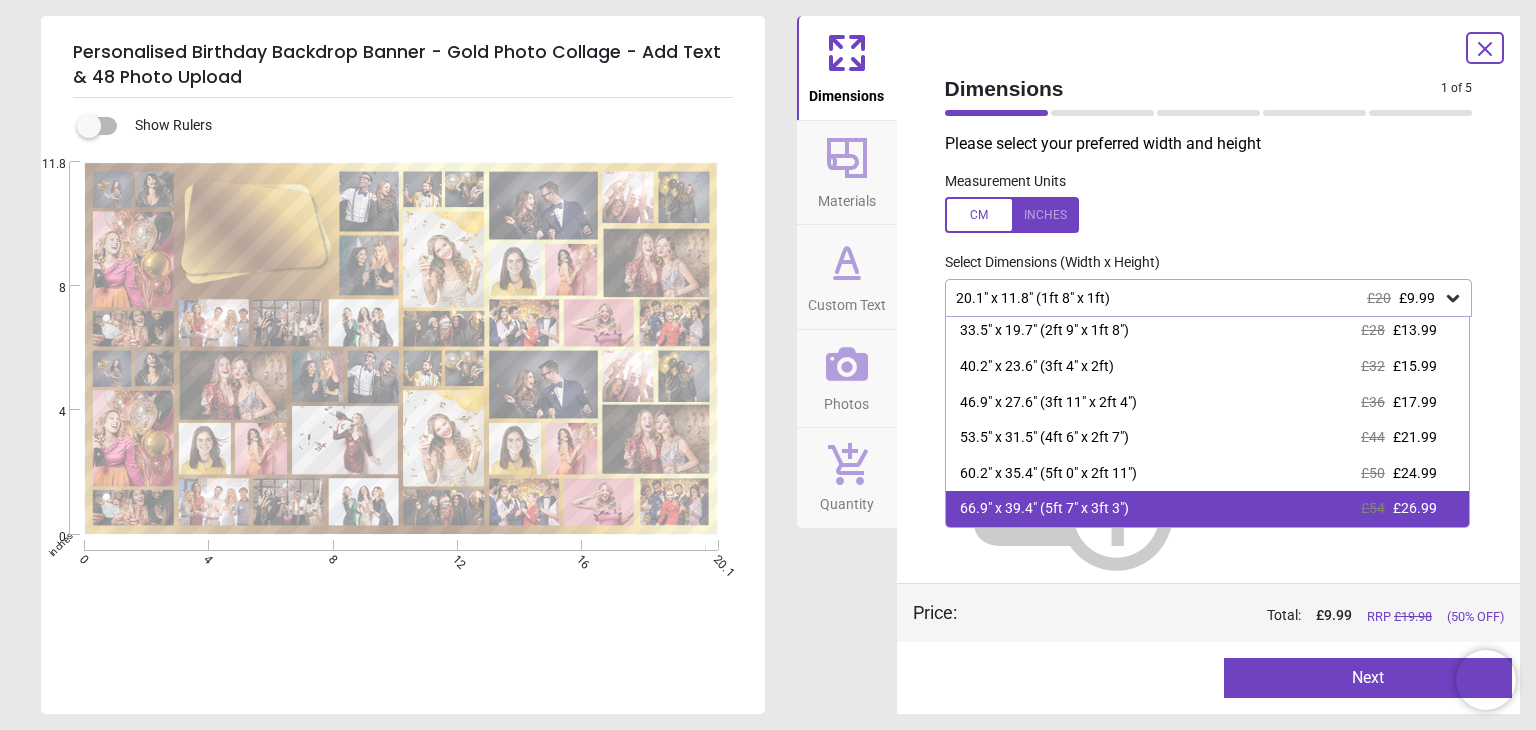click on "66.9"  x  39.4"    (5ft 7" x 3ft 3")   £54 £26.99" at bounding box center [1208, 509] 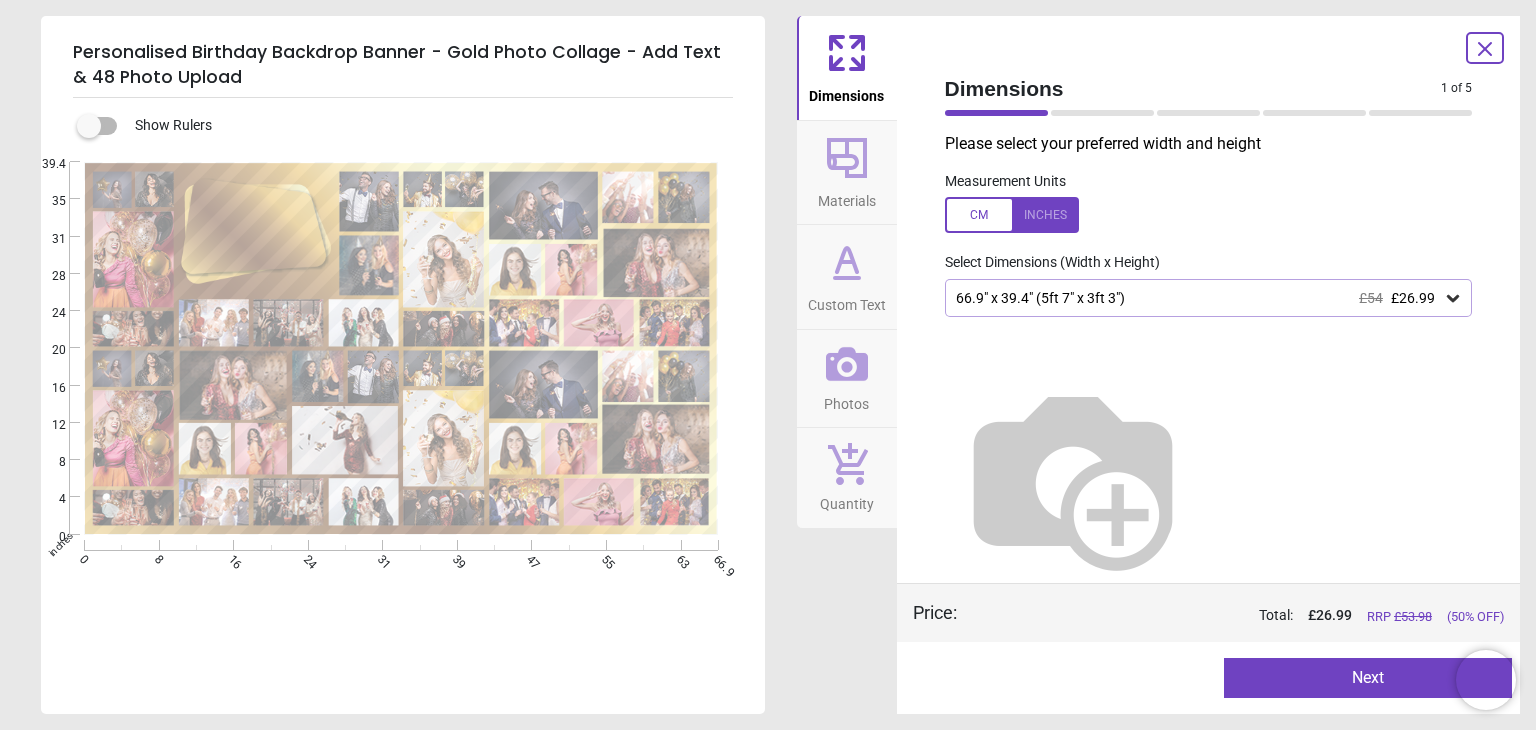 click 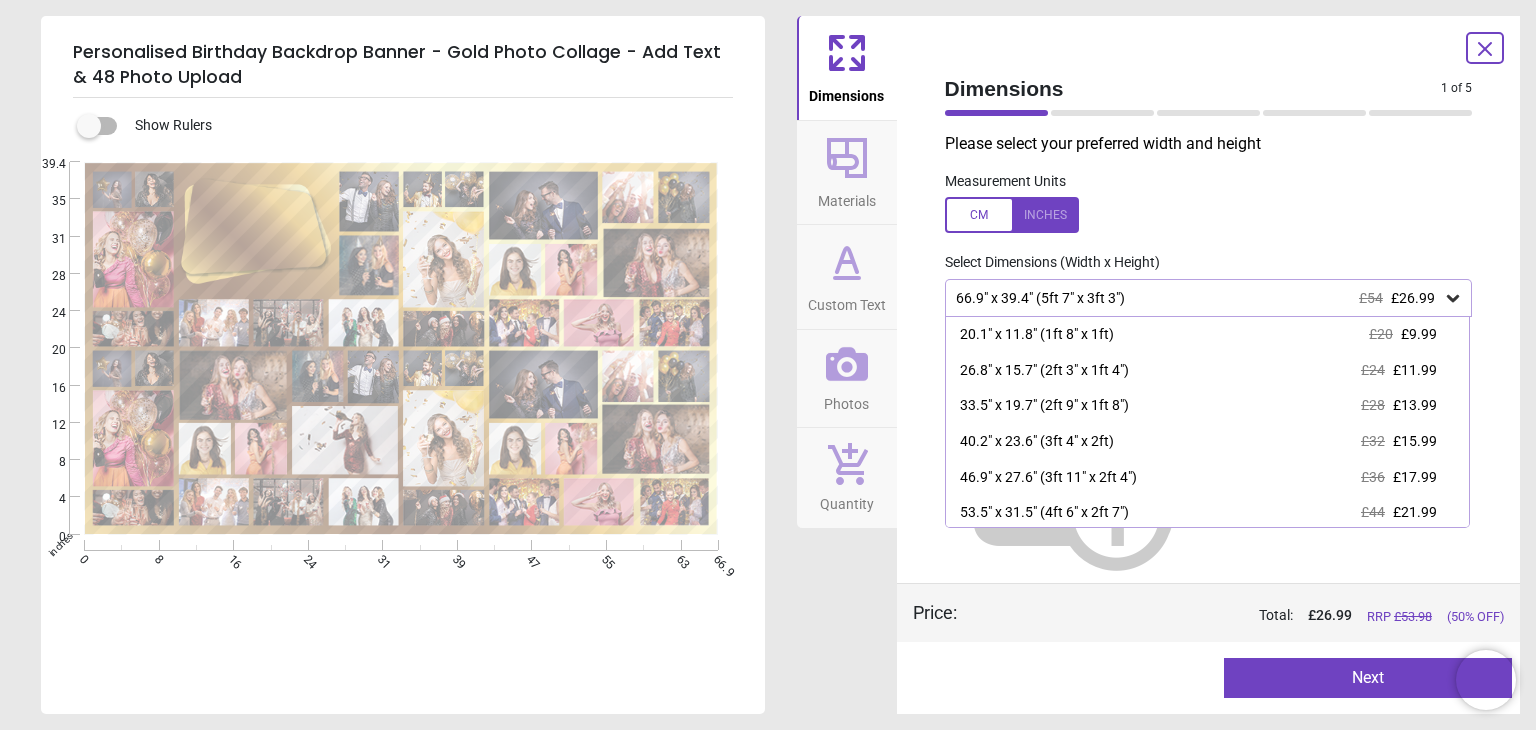 scroll, scrollTop: 75, scrollLeft: 0, axis: vertical 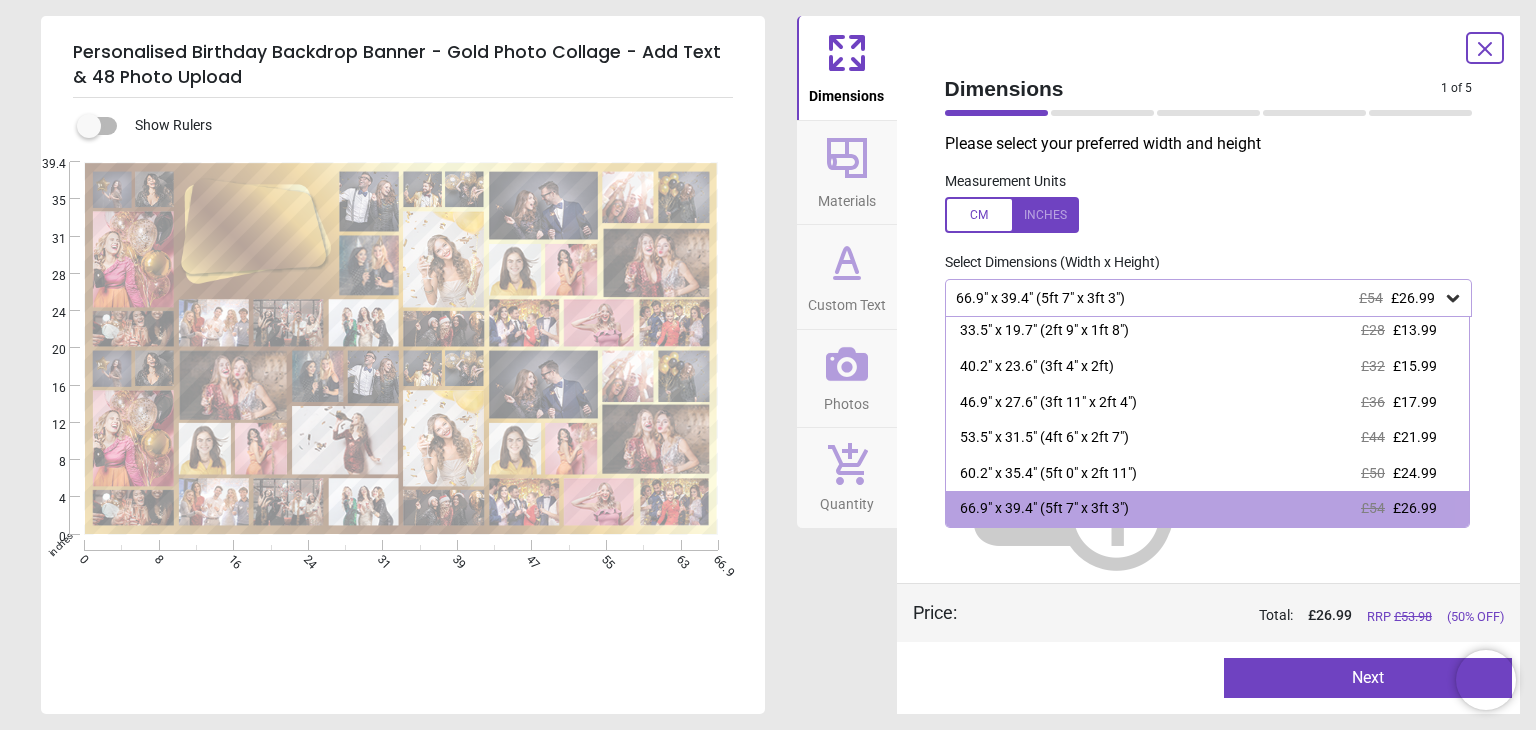 click on "Next" at bounding box center [1368, 678] 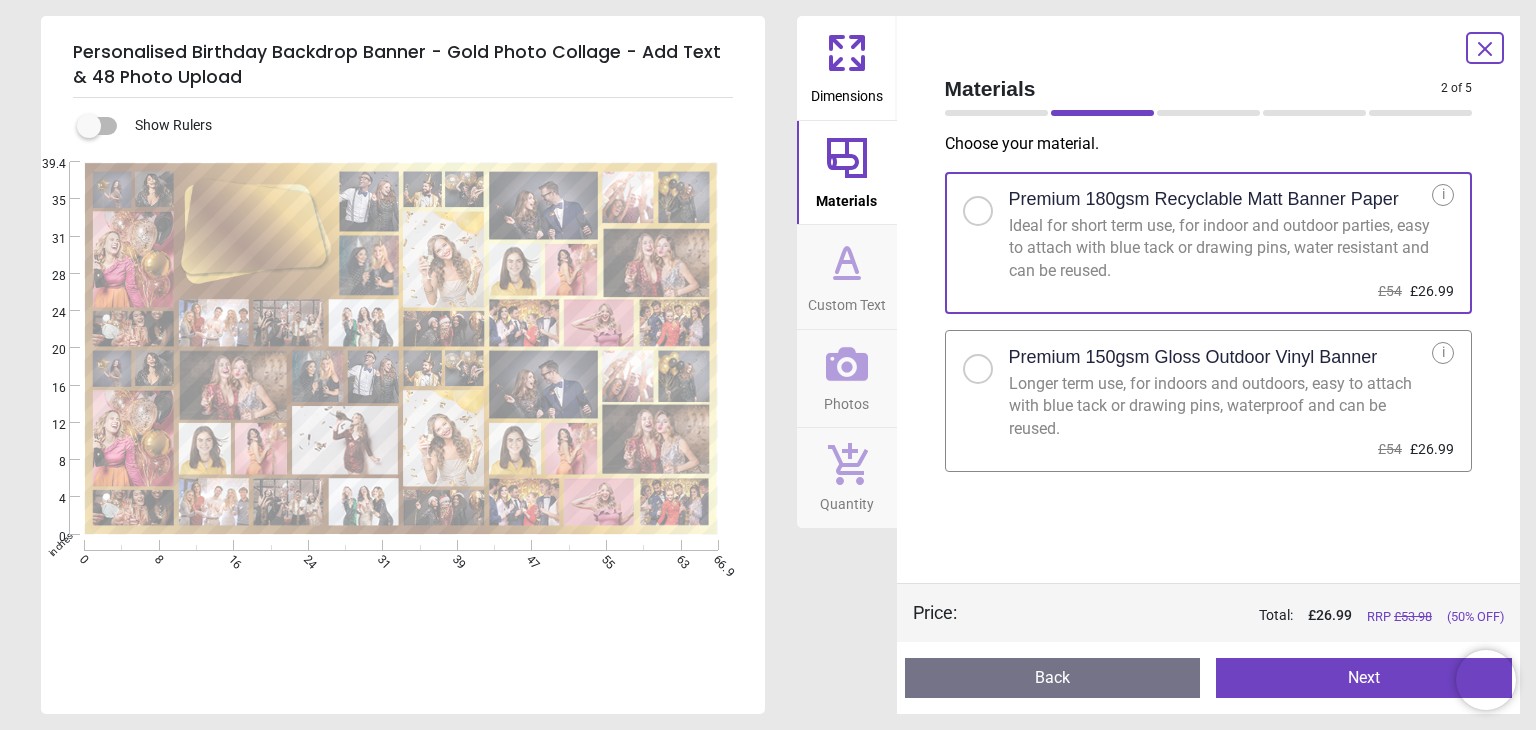 click at bounding box center [978, 369] 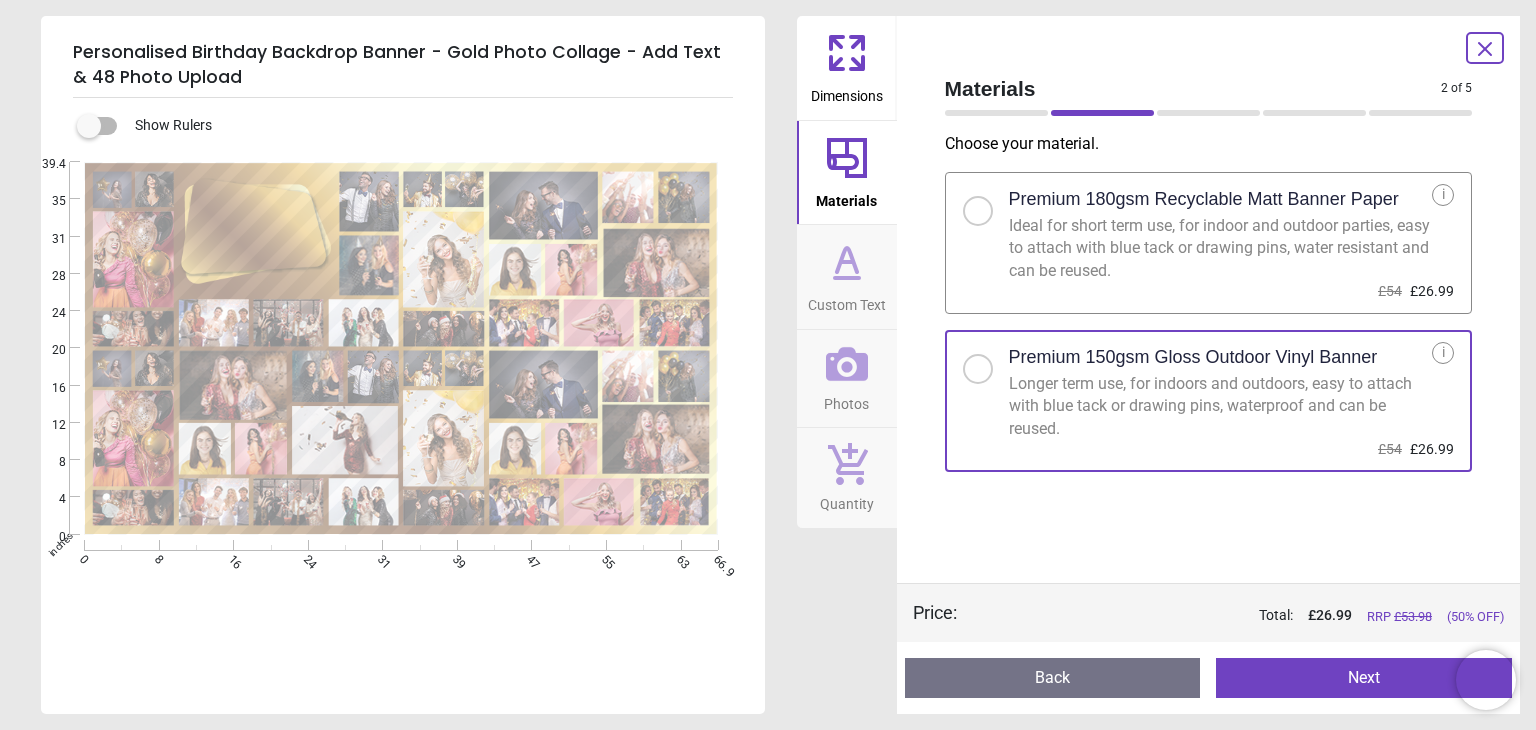 click on "Next" at bounding box center [1364, 678] 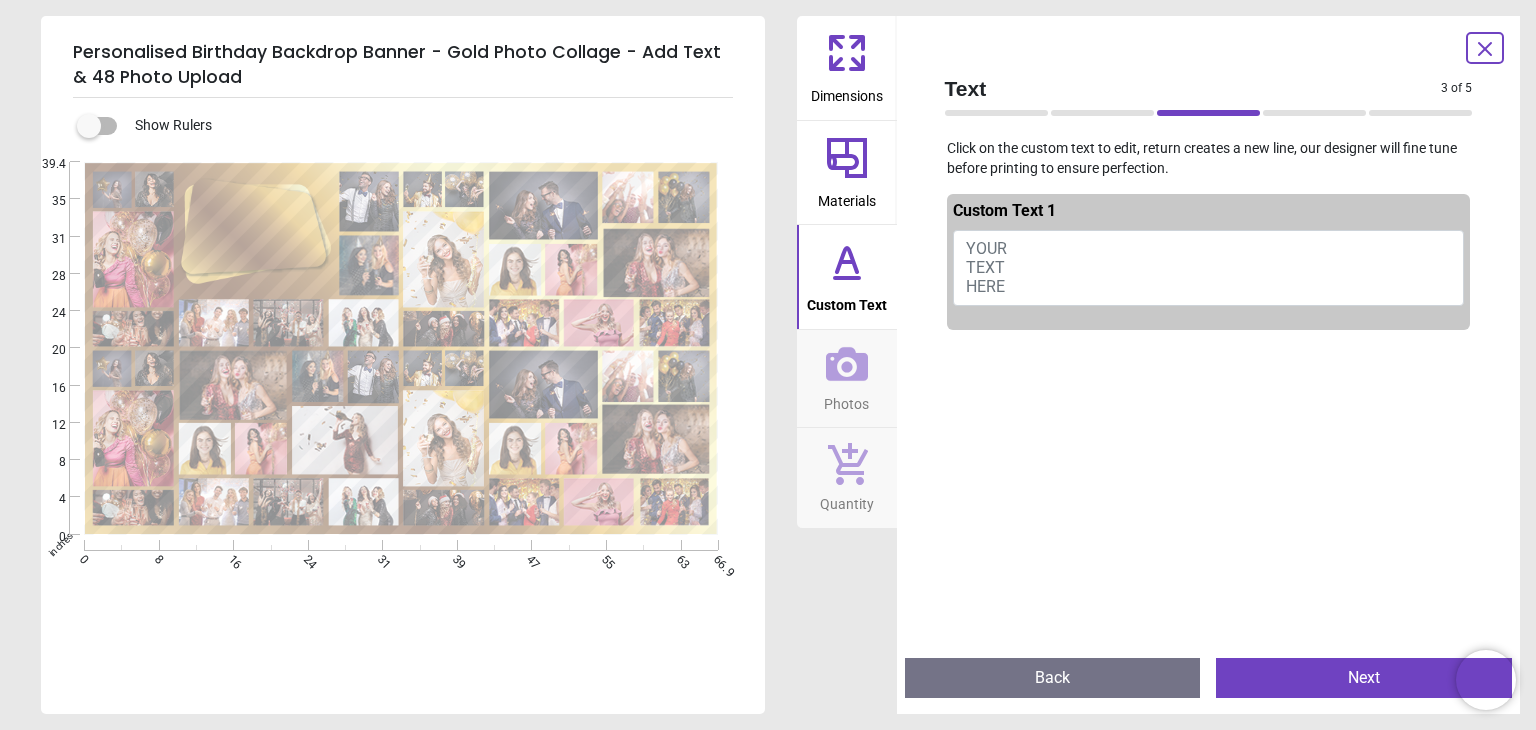 click on "YOUR
TEXT
HERE" at bounding box center [986, 267] 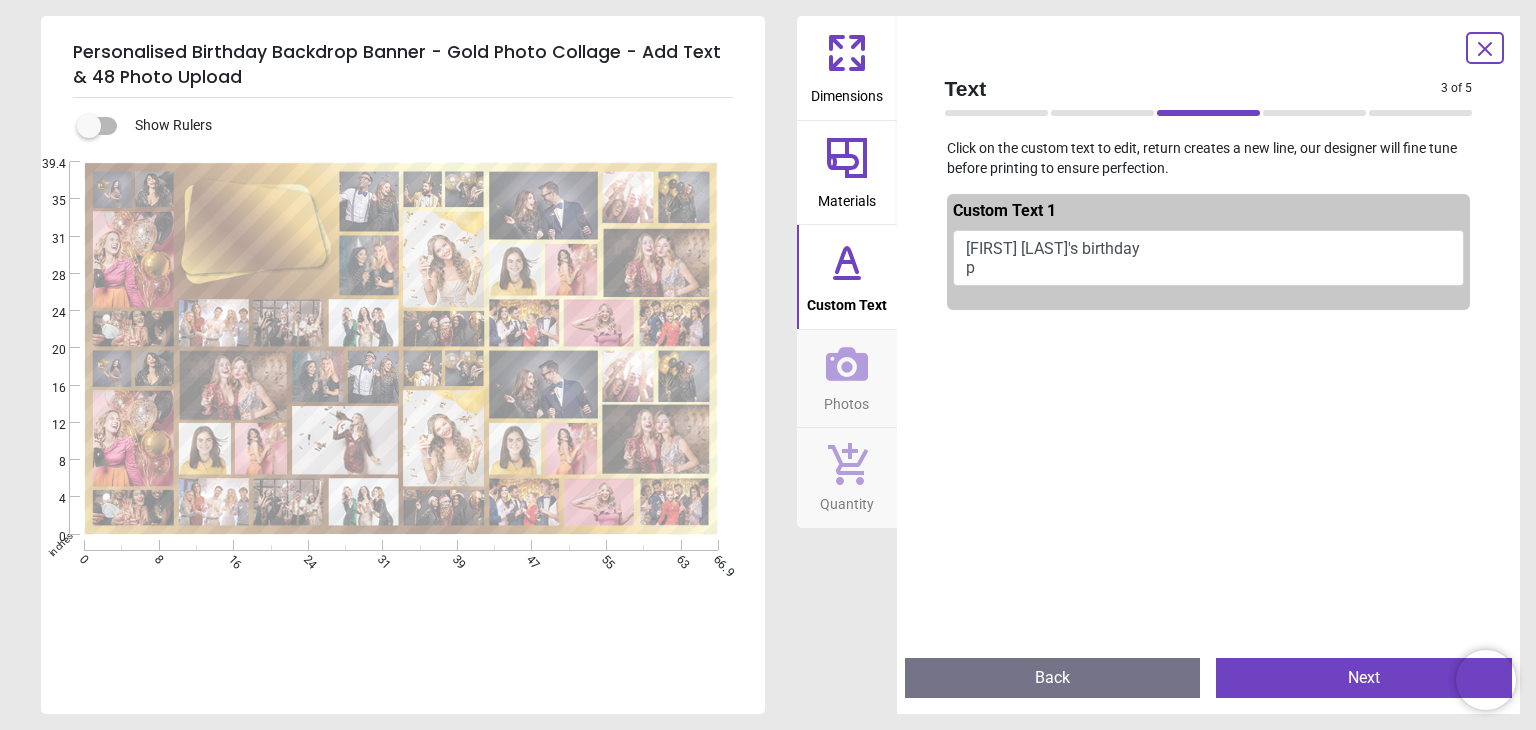 scroll, scrollTop: 0, scrollLeft: 0, axis: both 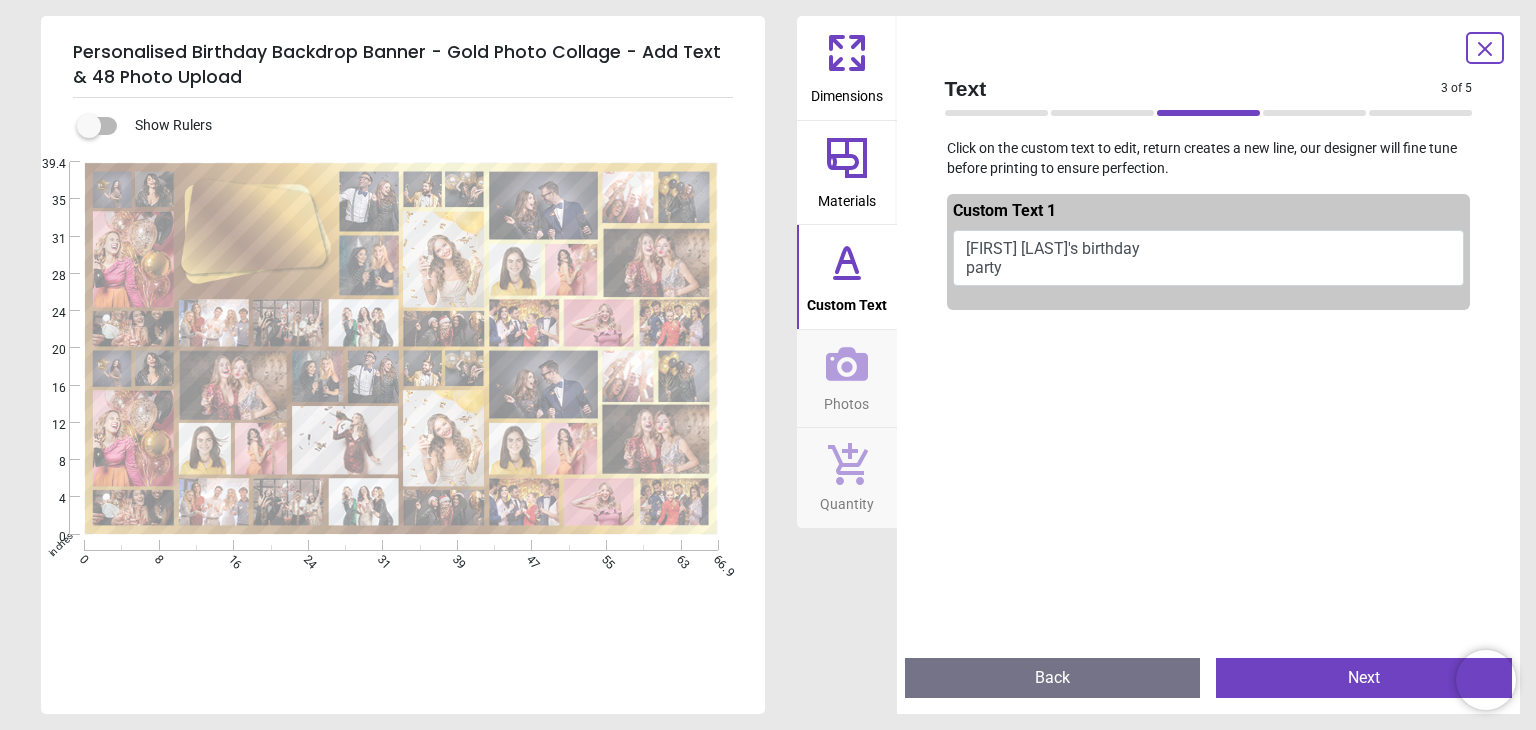 click 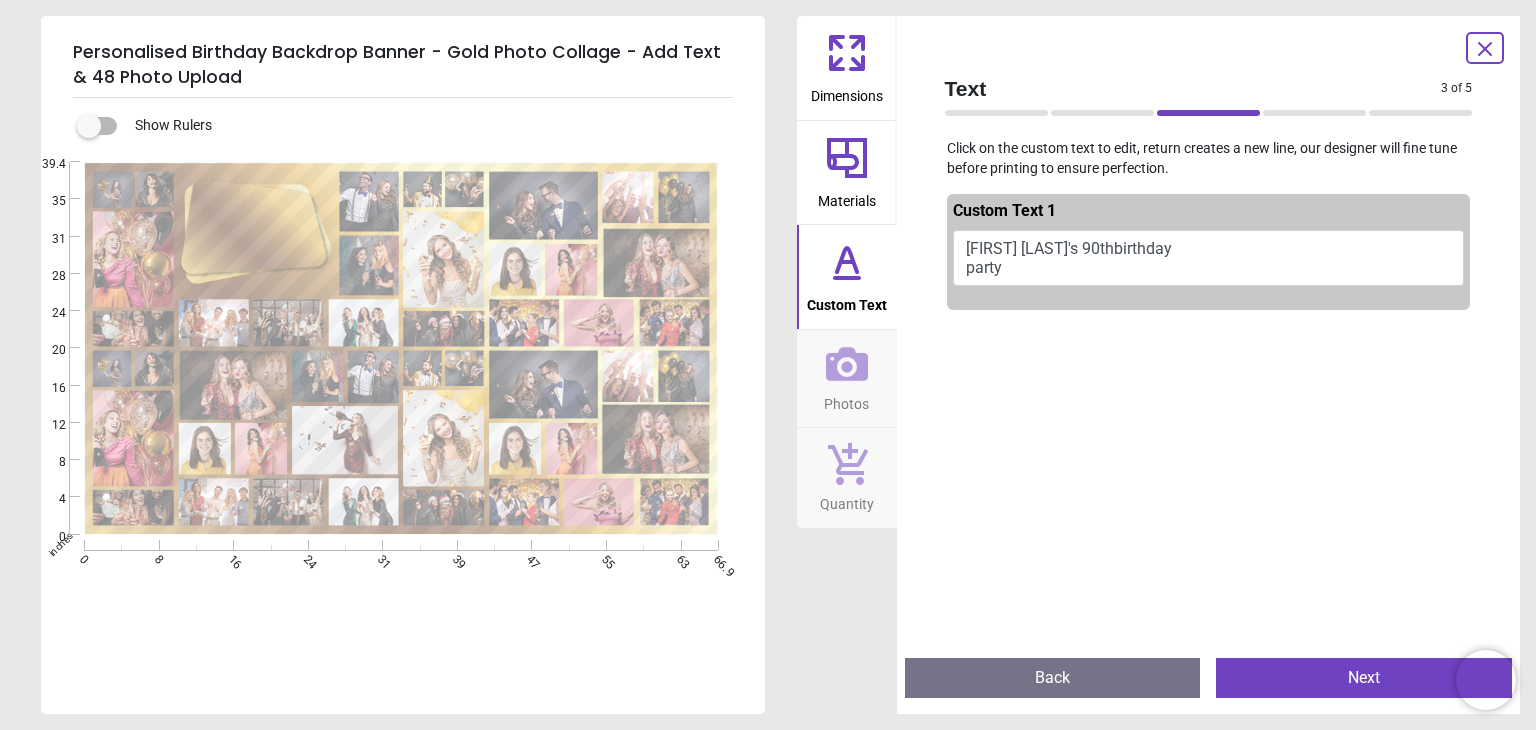scroll, scrollTop: 0, scrollLeft: 0, axis: both 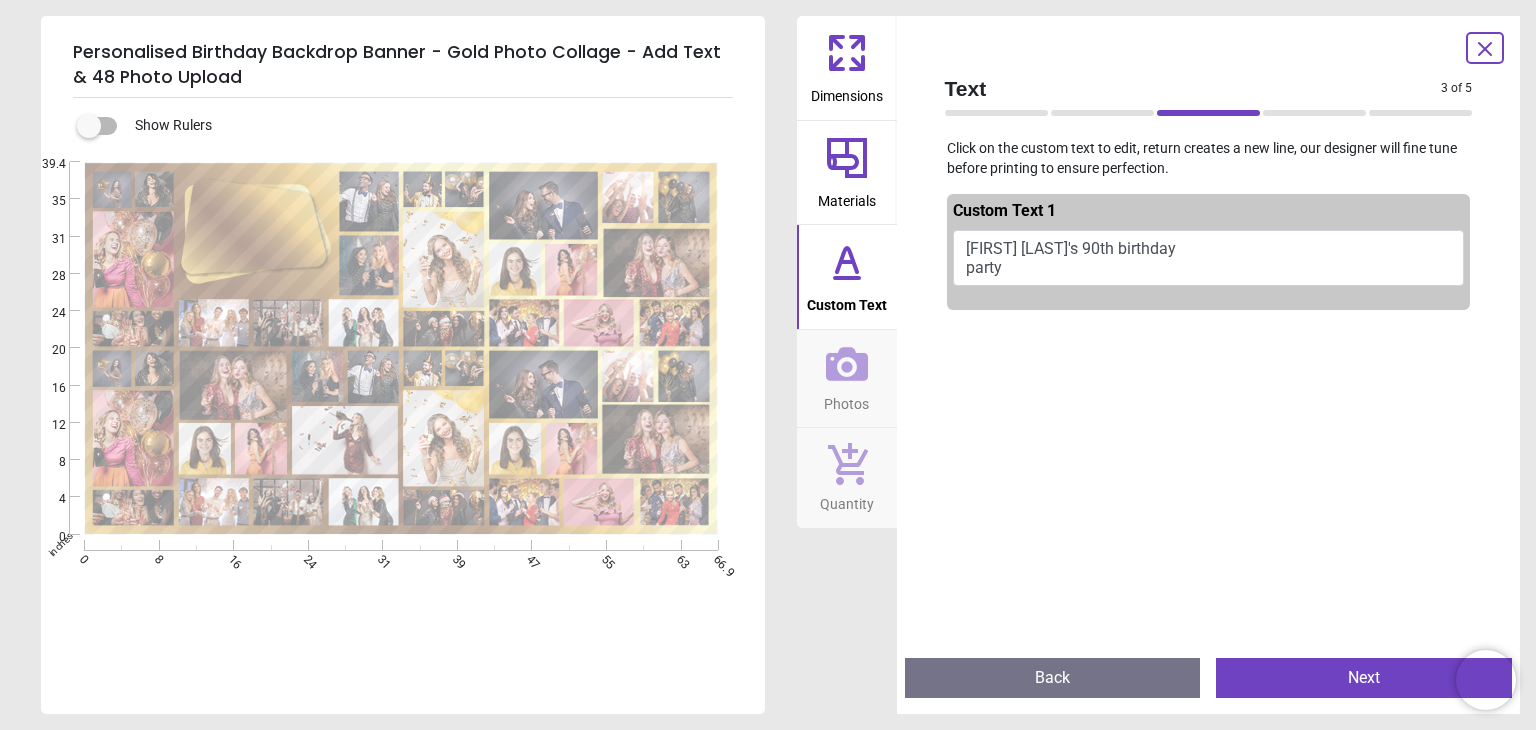 click on "Brenda's 90th birthday
party" at bounding box center [1209, 258] 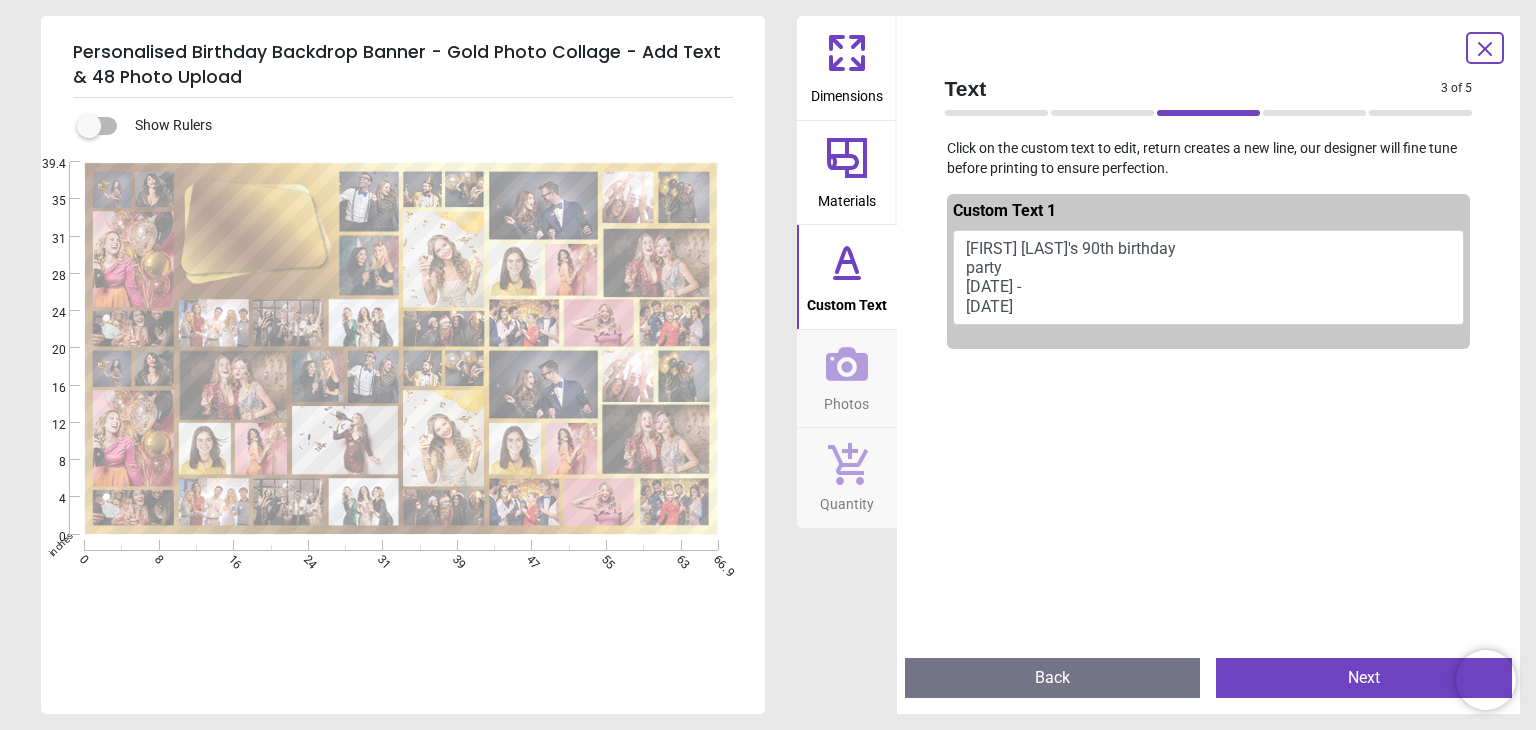 scroll, scrollTop: 0, scrollLeft: 0, axis: both 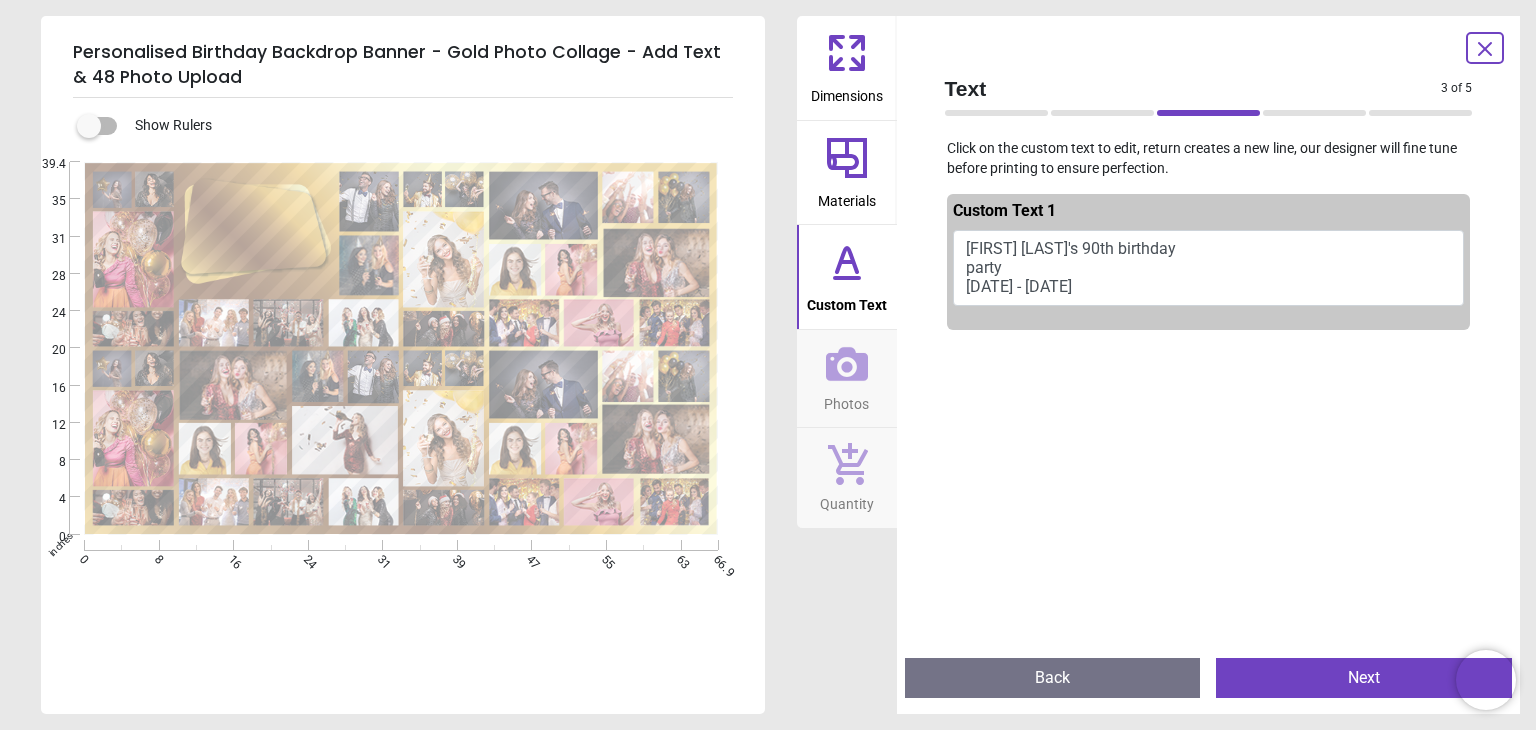 type on "**********" 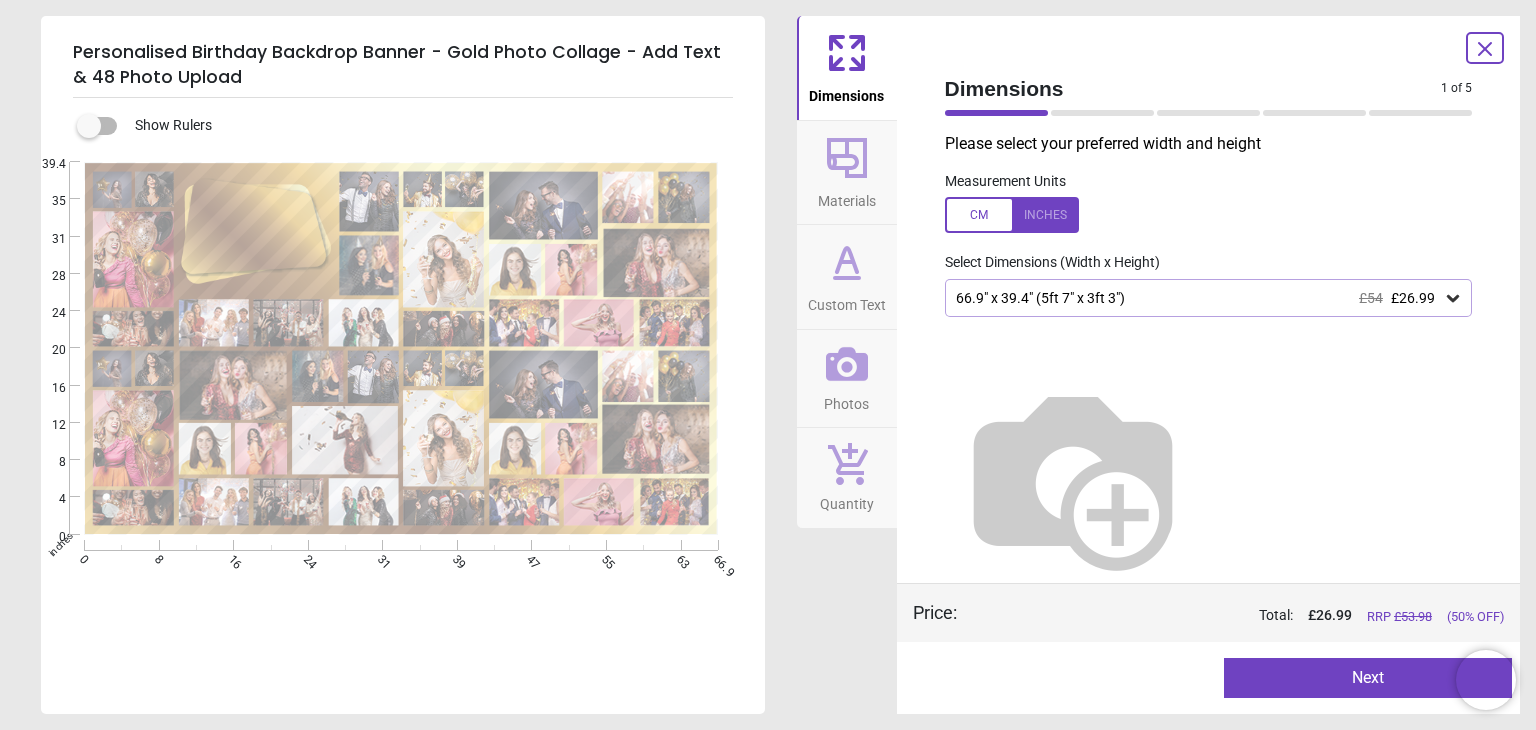 click 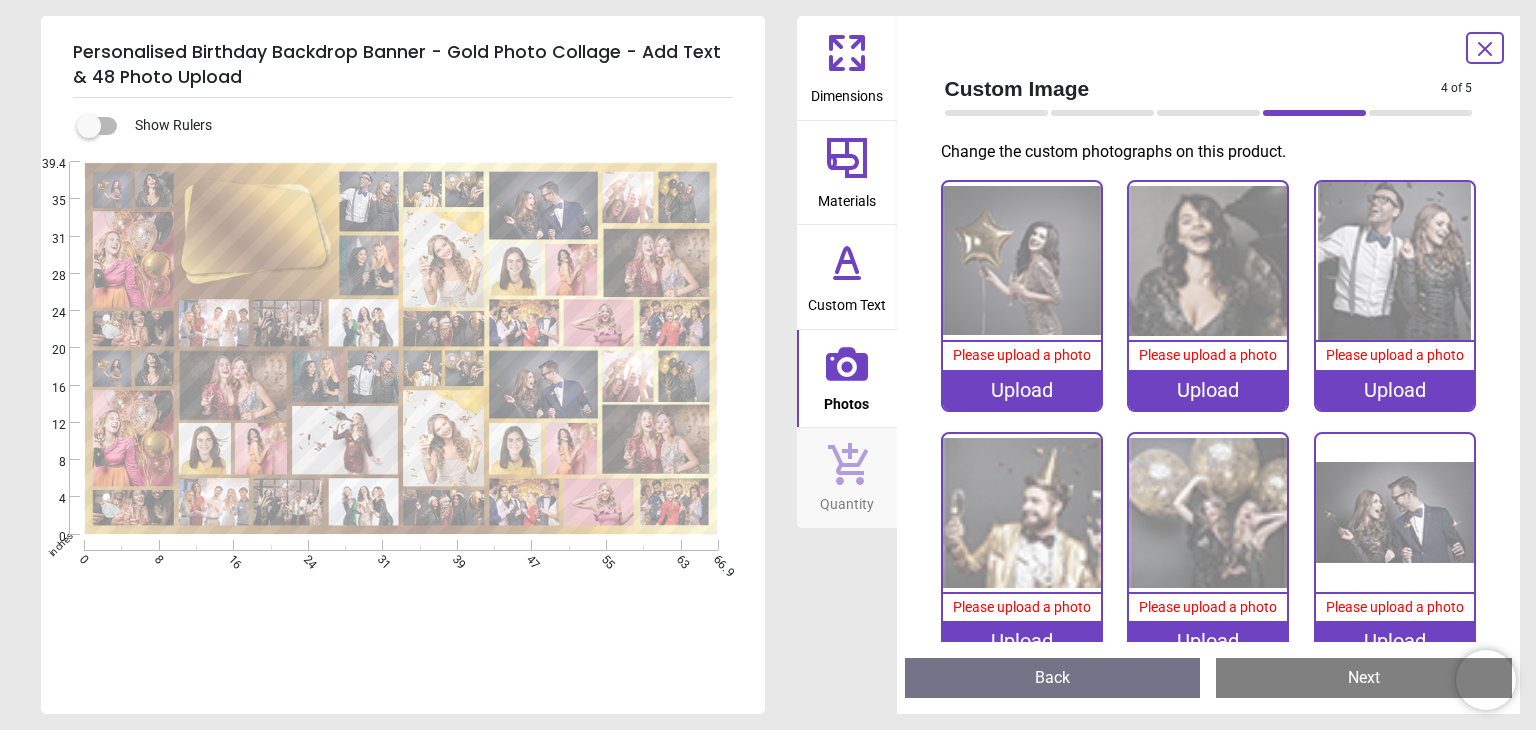 click 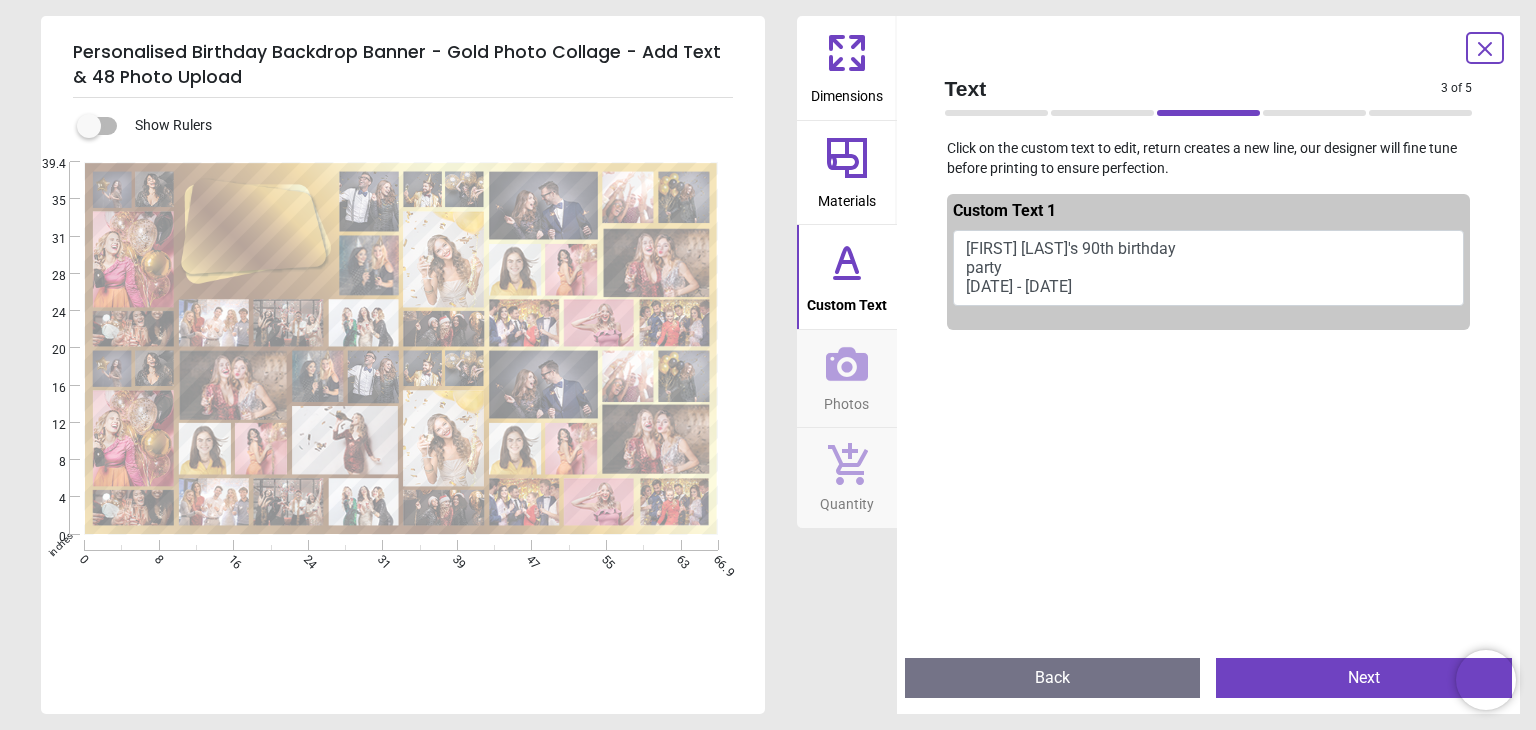 drag, startPoint x: 199, startPoint y: 215, endPoint x: 271, endPoint y: 219, distance: 72.11102 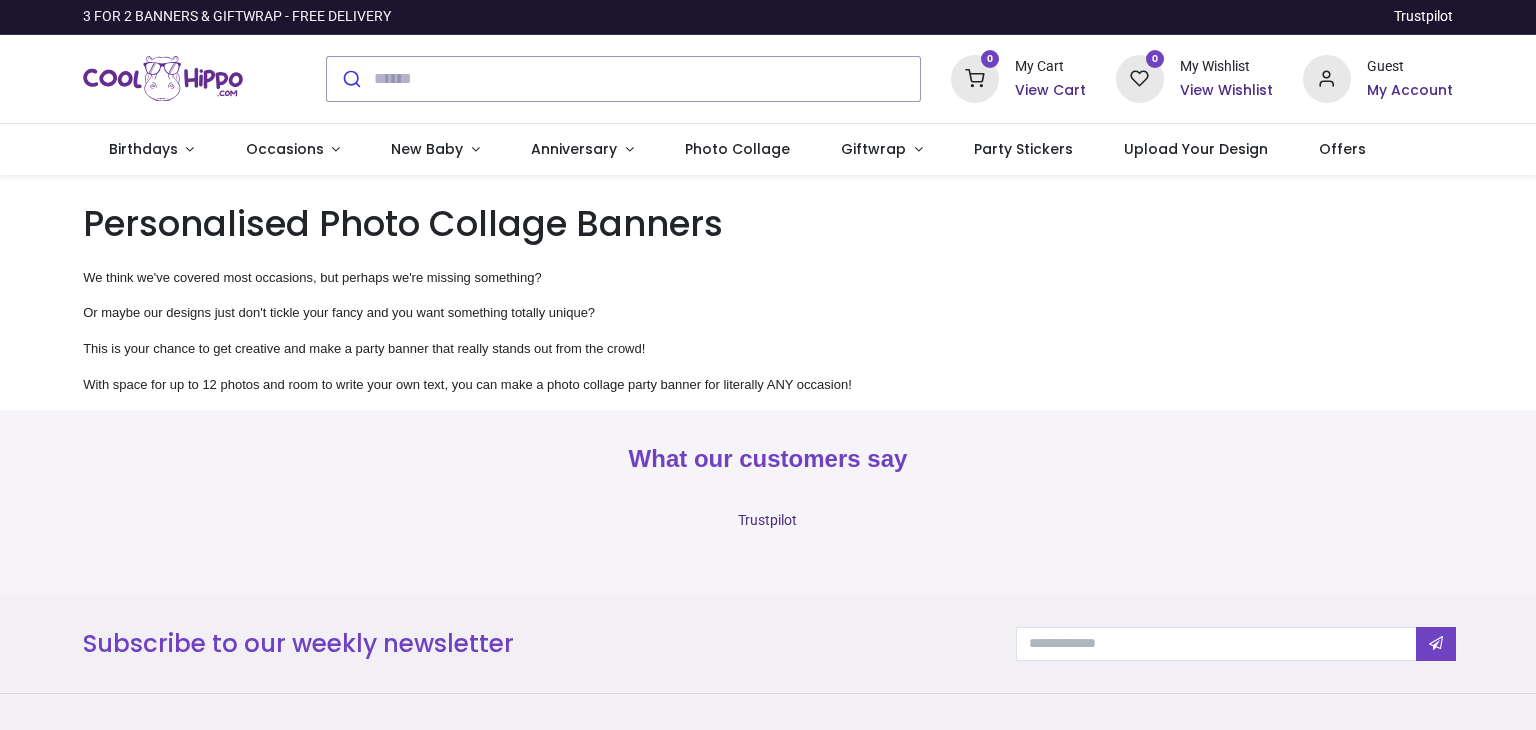 scroll, scrollTop: 0, scrollLeft: 0, axis: both 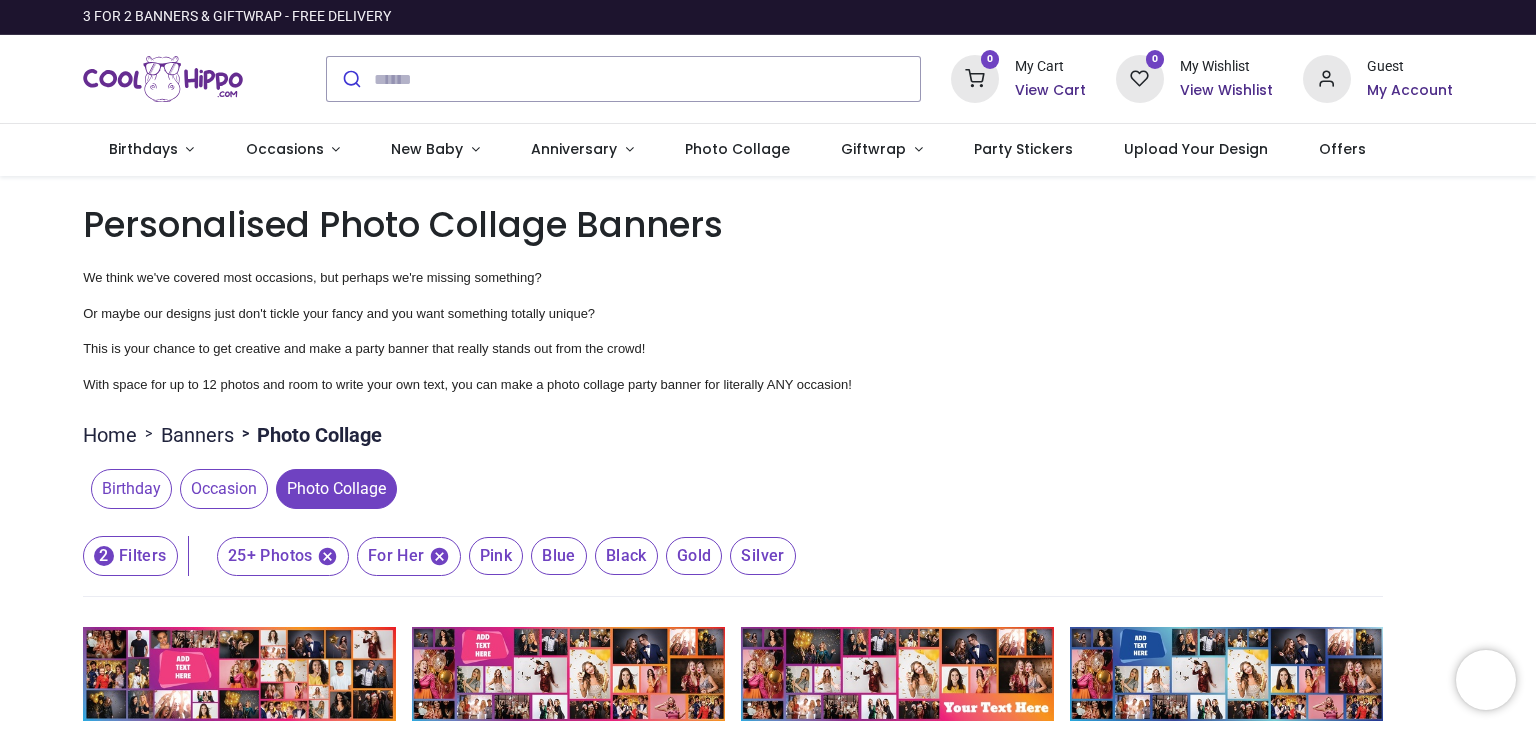 click on "Personalised Photo Collage Banners" at bounding box center (768, 224) 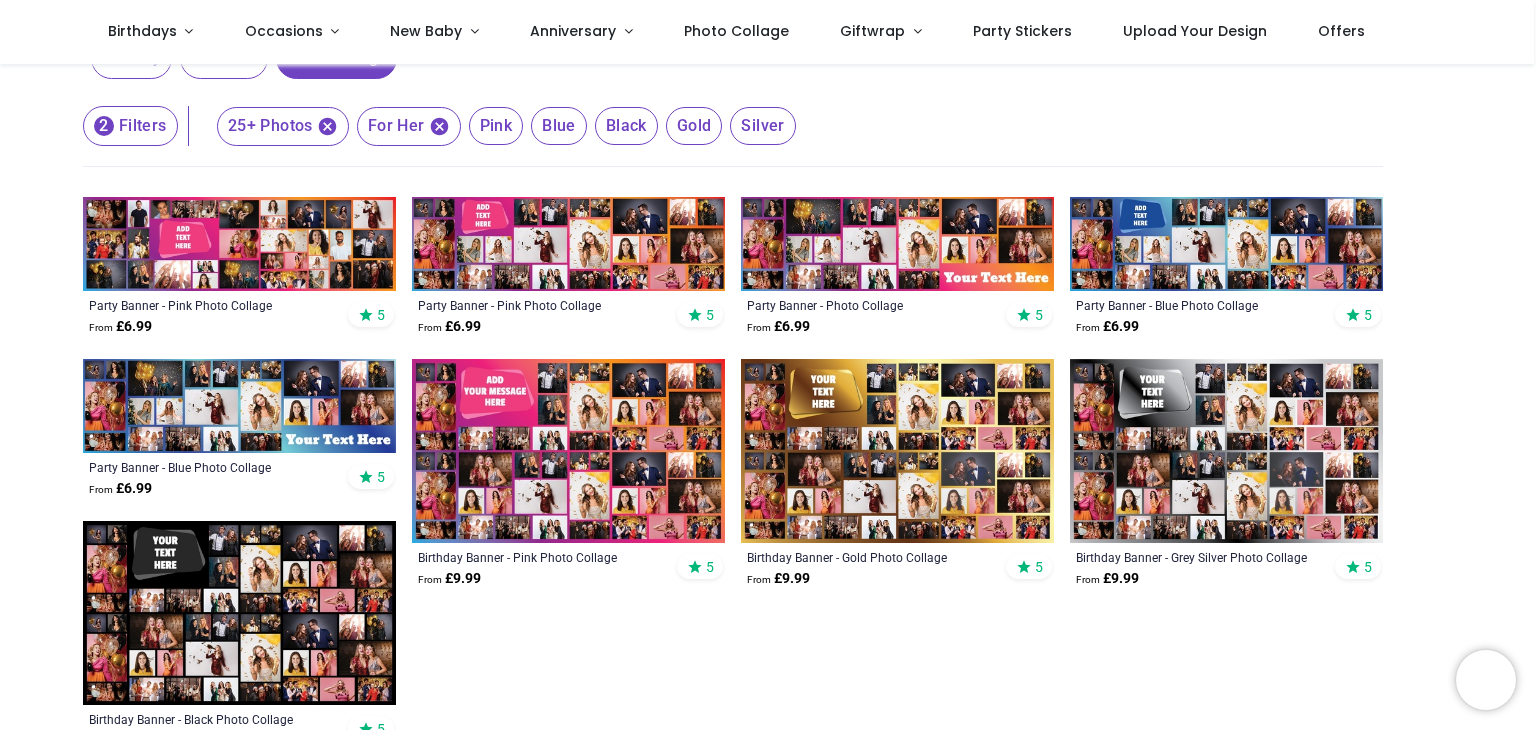 scroll, scrollTop: 360, scrollLeft: 0, axis: vertical 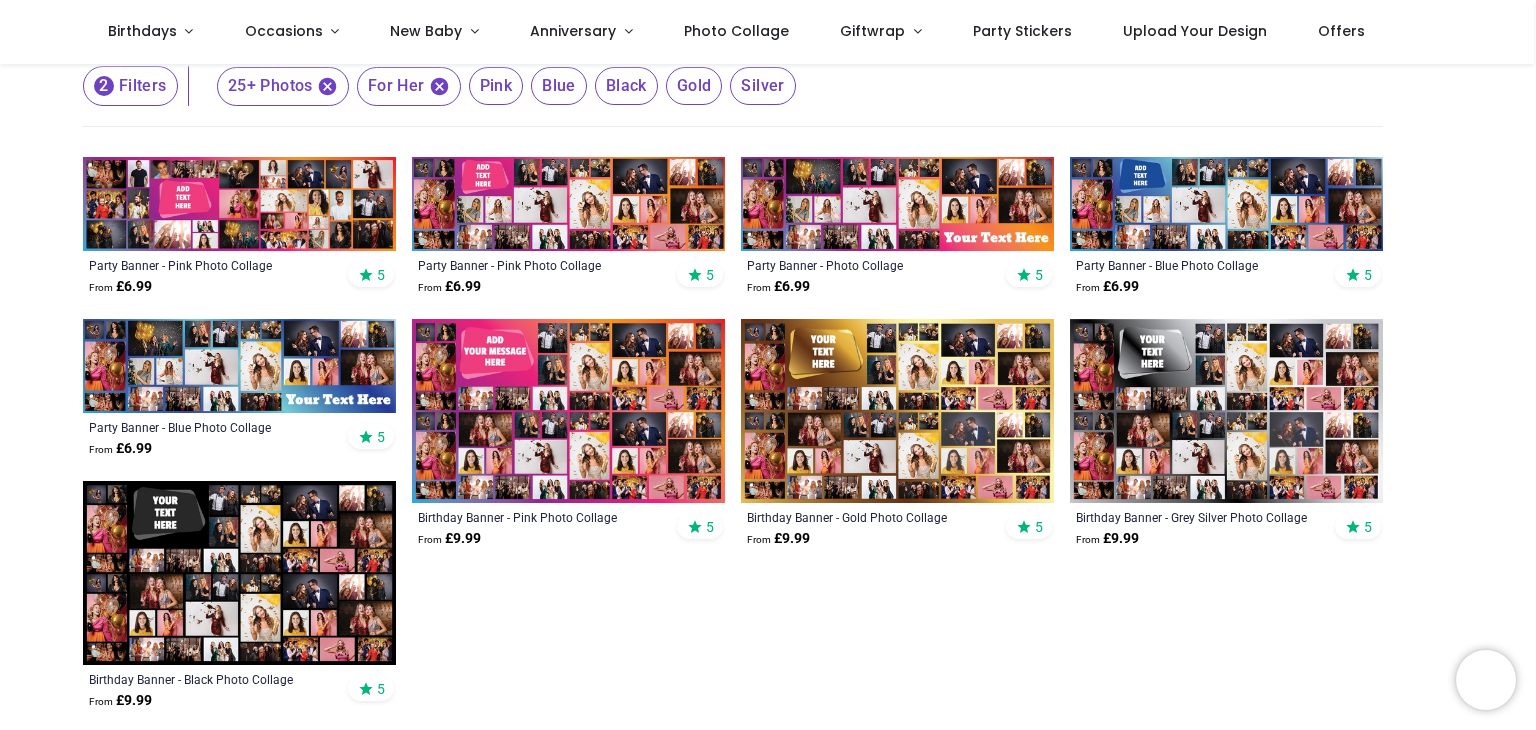 click on "Gold" at bounding box center (496, 86) 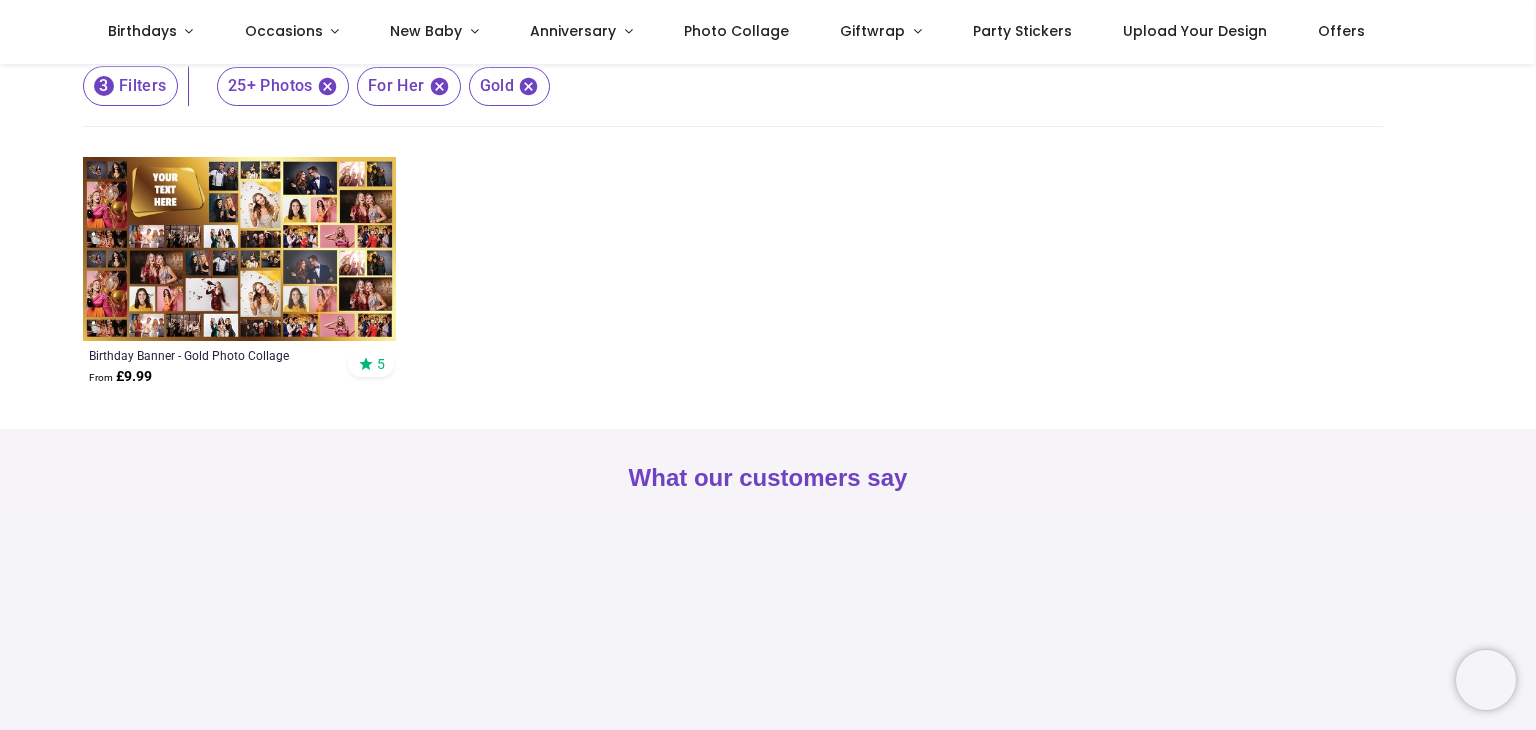 click at bounding box center [239, 249] 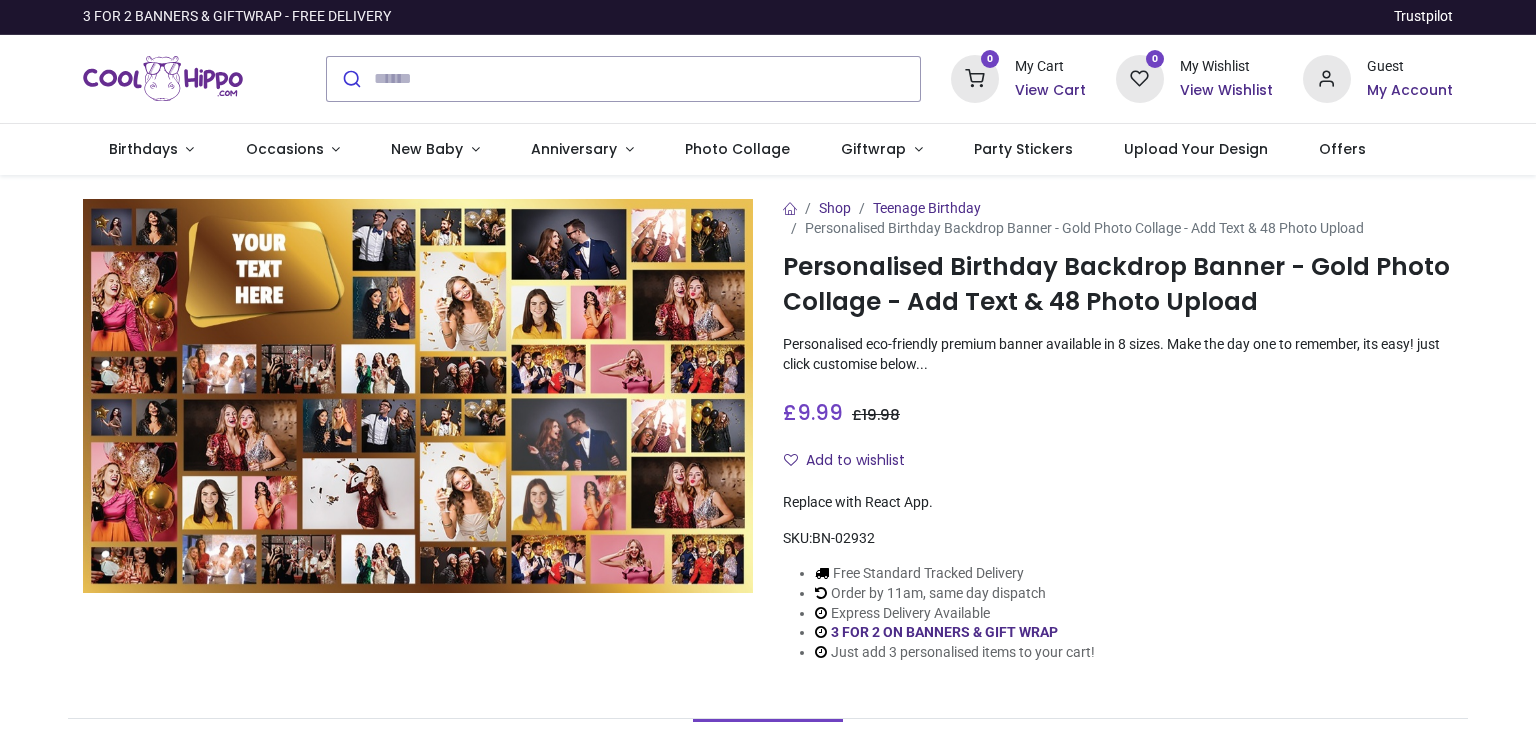 scroll, scrollTop: 0, scrollLeft: 0, axis: both 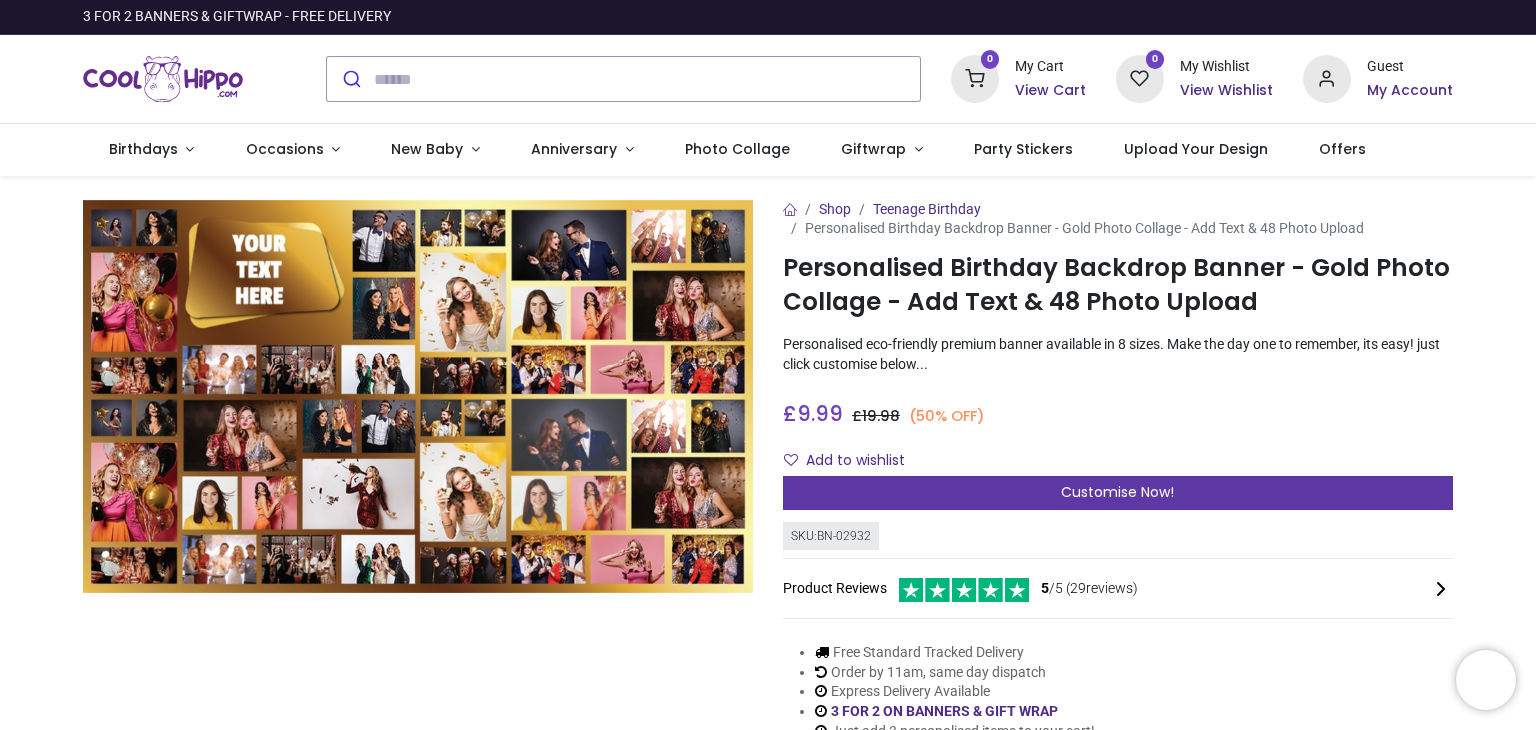 click on "Customise Now!" at bounding box center (1117, 492) 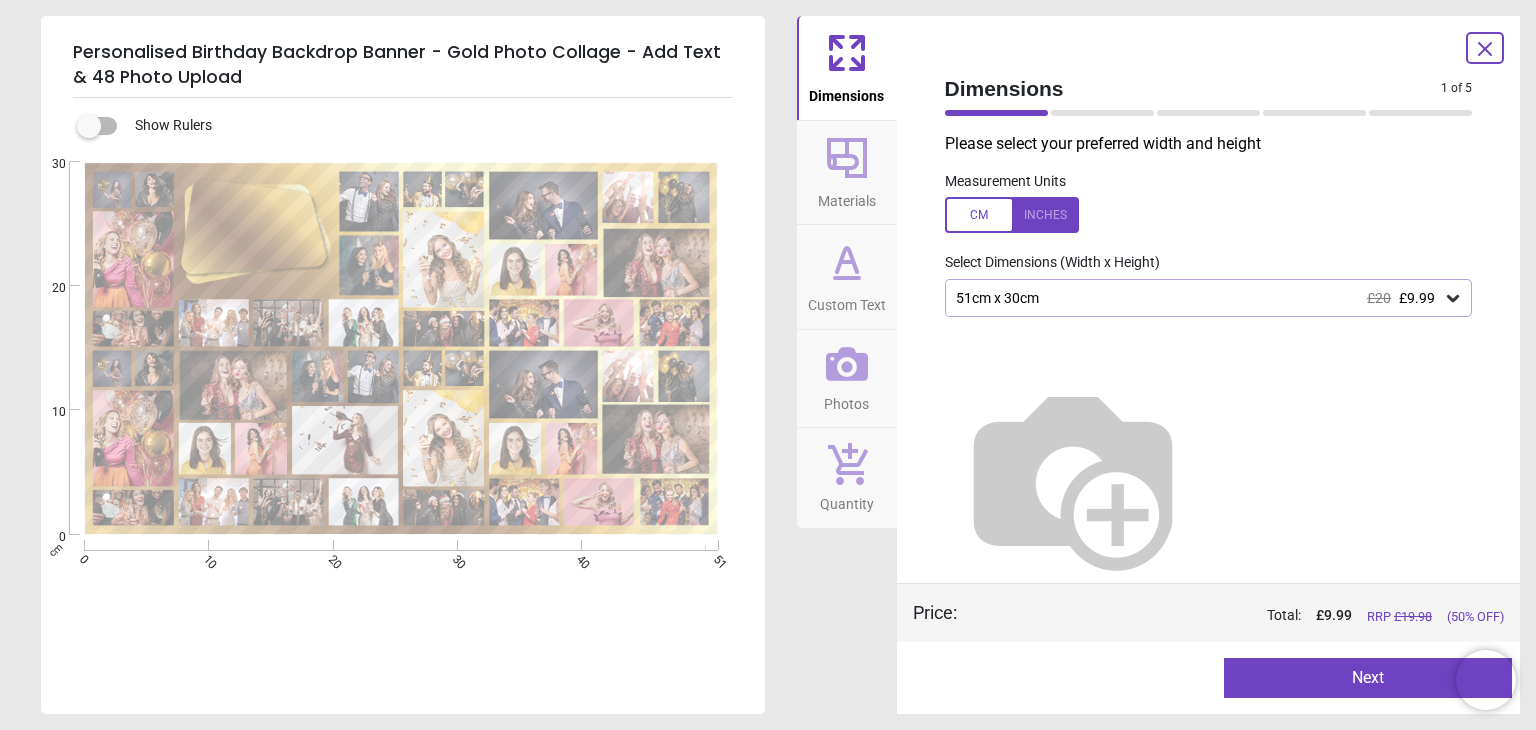 click at bounding box center (1012, 215) 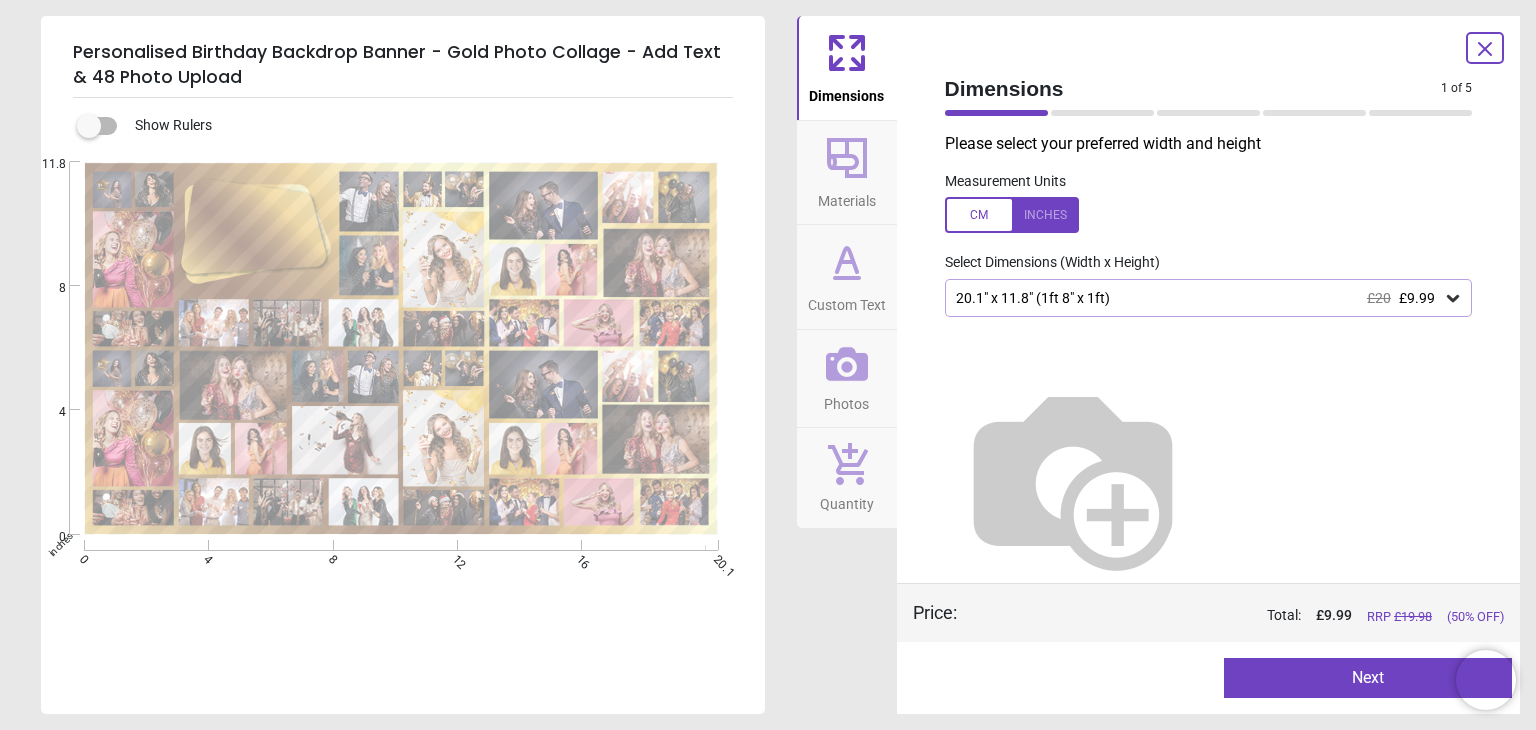 click 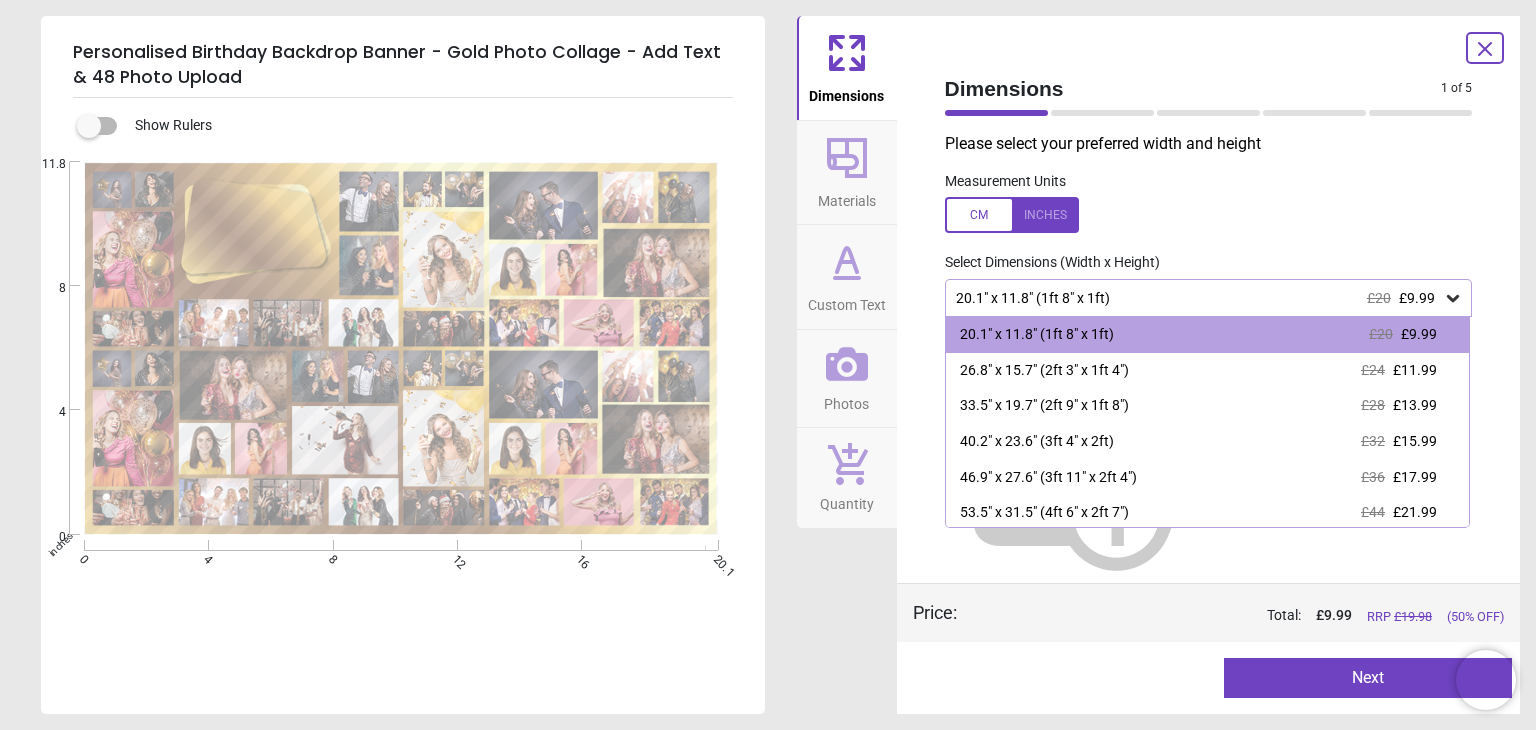click on "Personalised Birthday Backdrop Banner - Gold Photo Collage - Add Text & 48 Photo Upload     Show Rulers
Created with Snap inches 0 4 8 12 16 20.1 0 4 8 11.8 E   Dimensions Materials  Custom Text Photos Quantity Dimensions 1   of   5 1   of  6 Please select your preferred width and height Measurement Units Select Dimensions (Width x Height) 20.1"  x  11.8"    (1ft 8" x 1ft)   £20 £9.99 20.1"  x  11.8"    (1ft 8" x 1ft)   £20 £9.99 26.8"  x  15.7"    (2ft 3" x 1ft 4")   £24 £11.99 33.5"  x  19.7"    (2ft 9" x 1ft 8")   £28 £13.99 40.2"  x  23.6"    (3ft 4" x 2ft)   £32 £15.99 46.9"  x  27.6"    (3ft 11" x 2ft 4")   £36 £17.99 53.5"  x  31.5"    (4ft 6" x 2ft 7")   £44 £21.99 £50 £24.99 £54 £26.99" at bounding box center (768, 365) 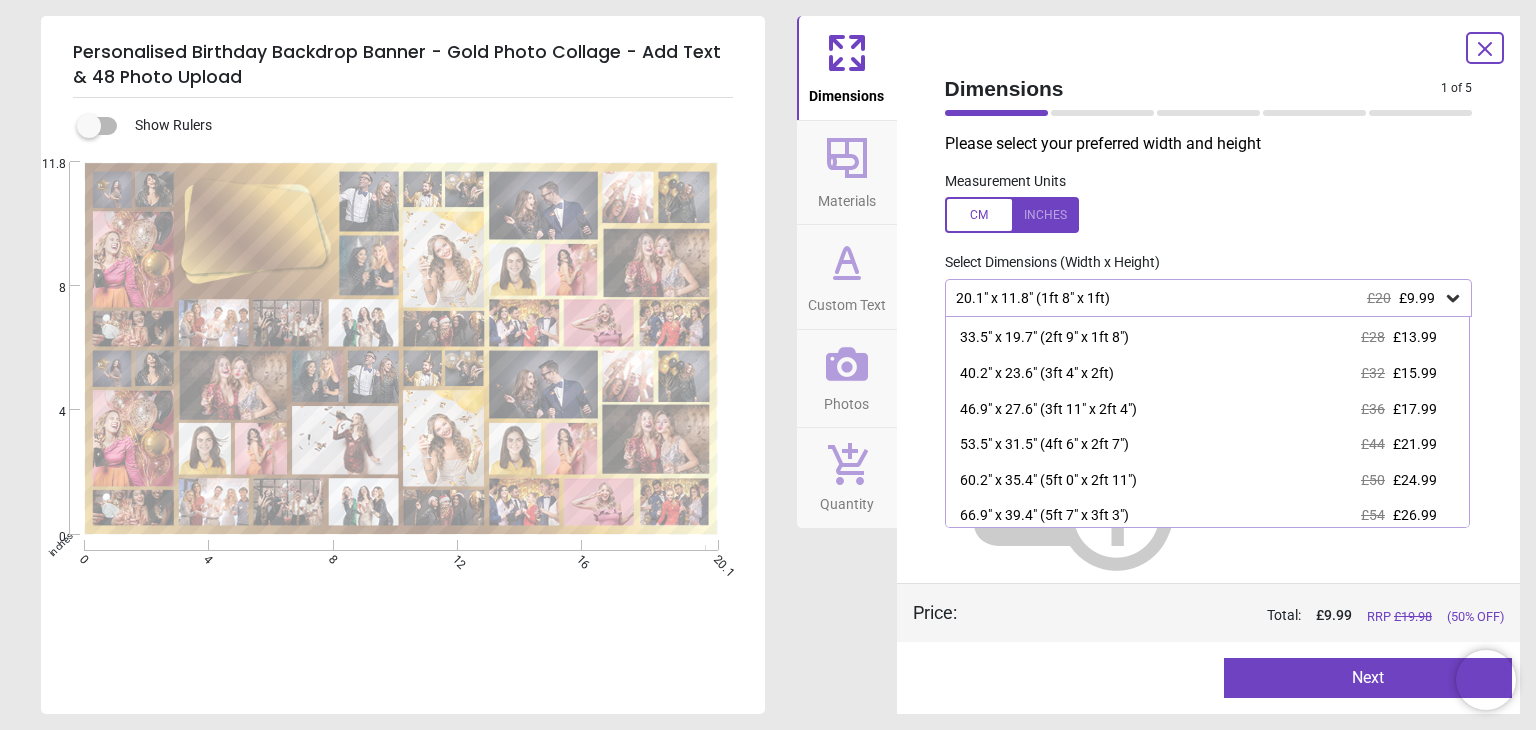 scroll, scrollTop: 75, scrollLeft: 0, axis: vertical 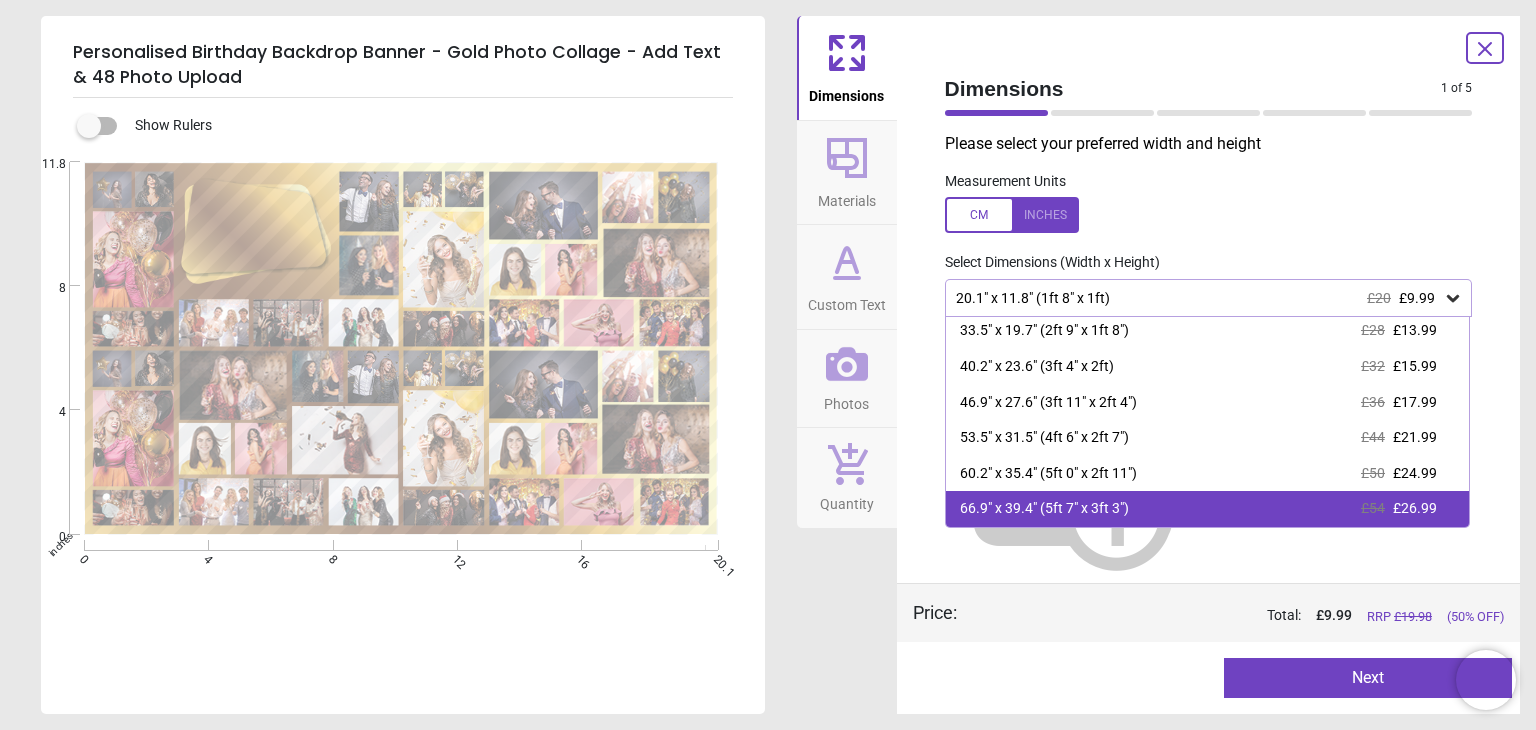 click on "£54" at bounding box center (1373, 508) 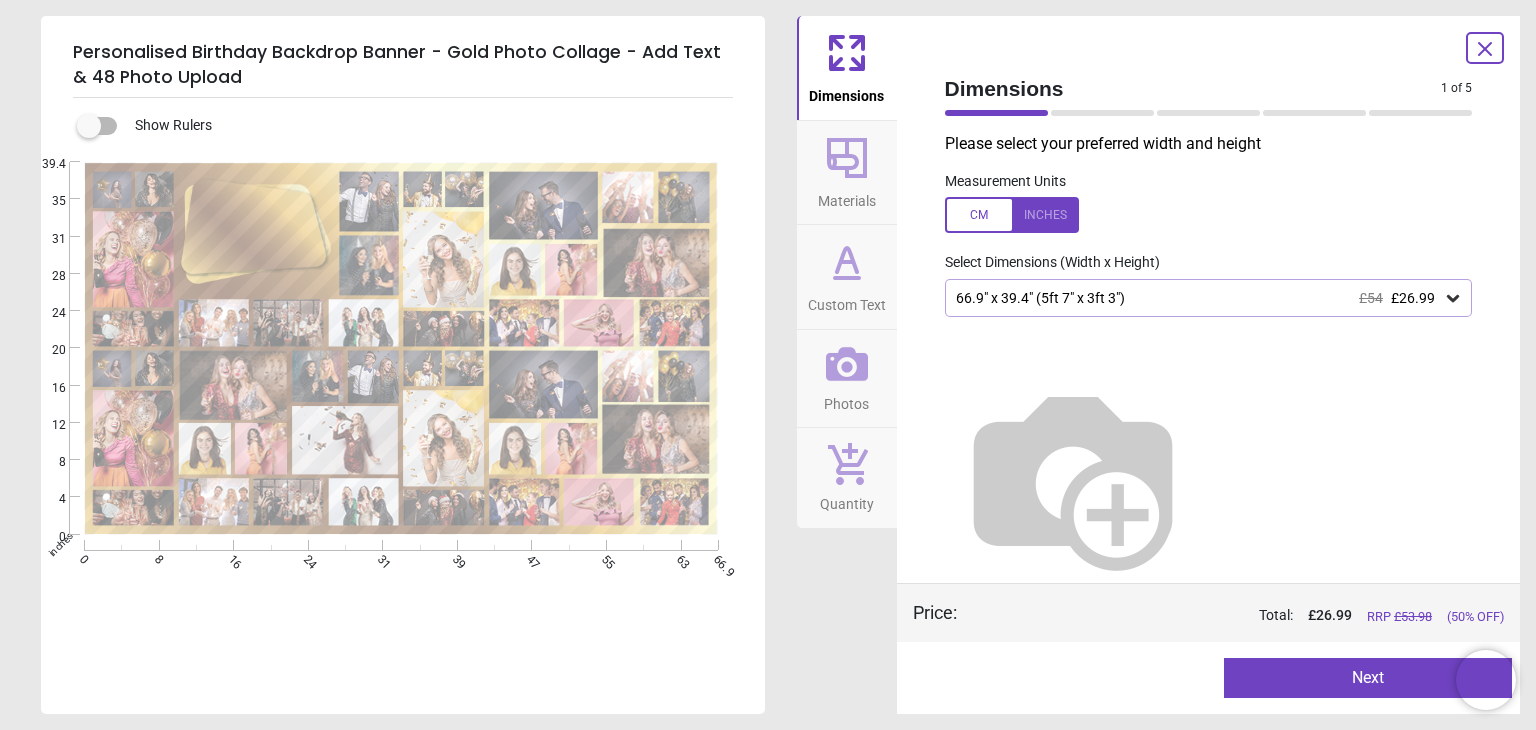 click on "Next" at bounding box center (1368, 678) 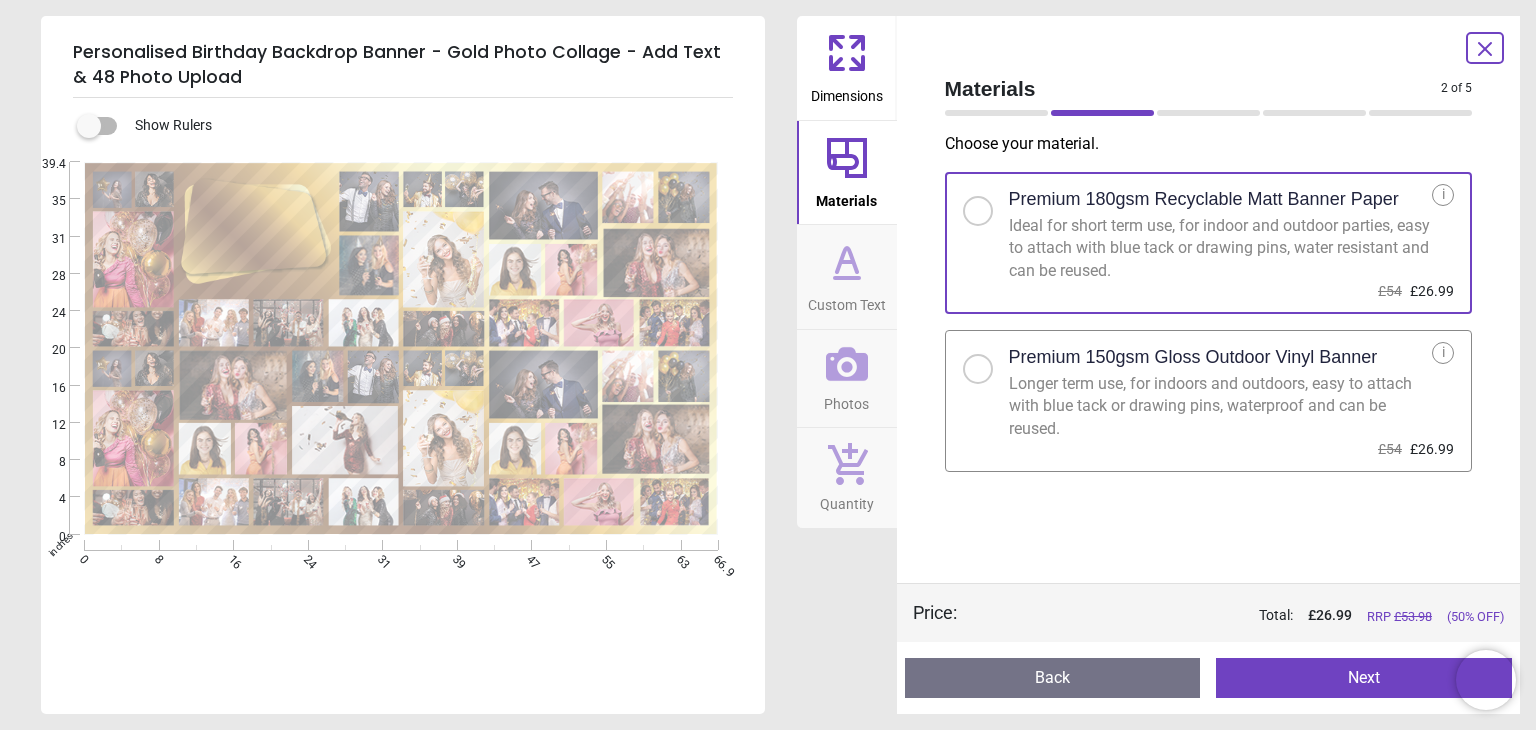click on "Premium 150gsm Gloss Outdoor Vinyl Banner" at bounding box center [1193, 357] 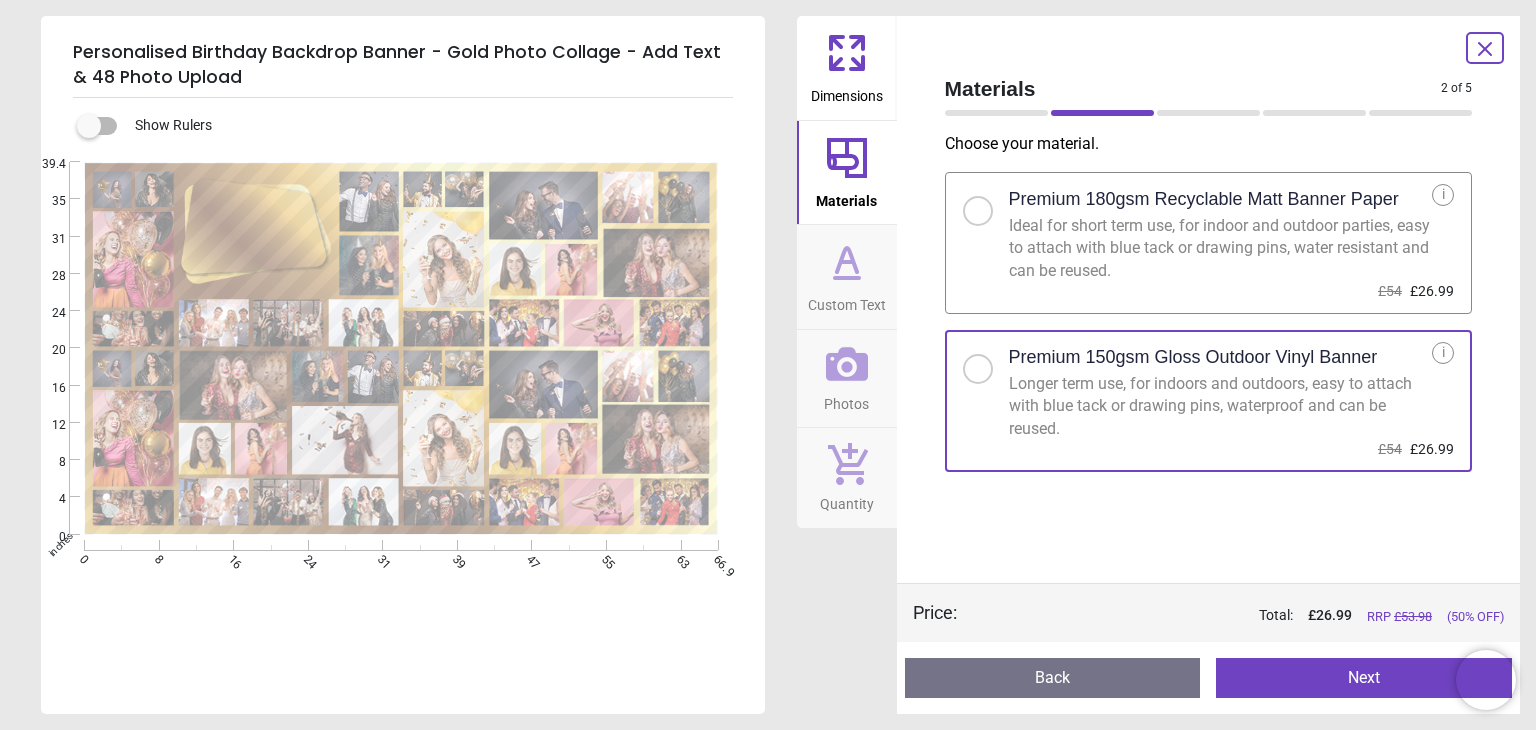 click on "Next" at bounding box center [1364, 678] 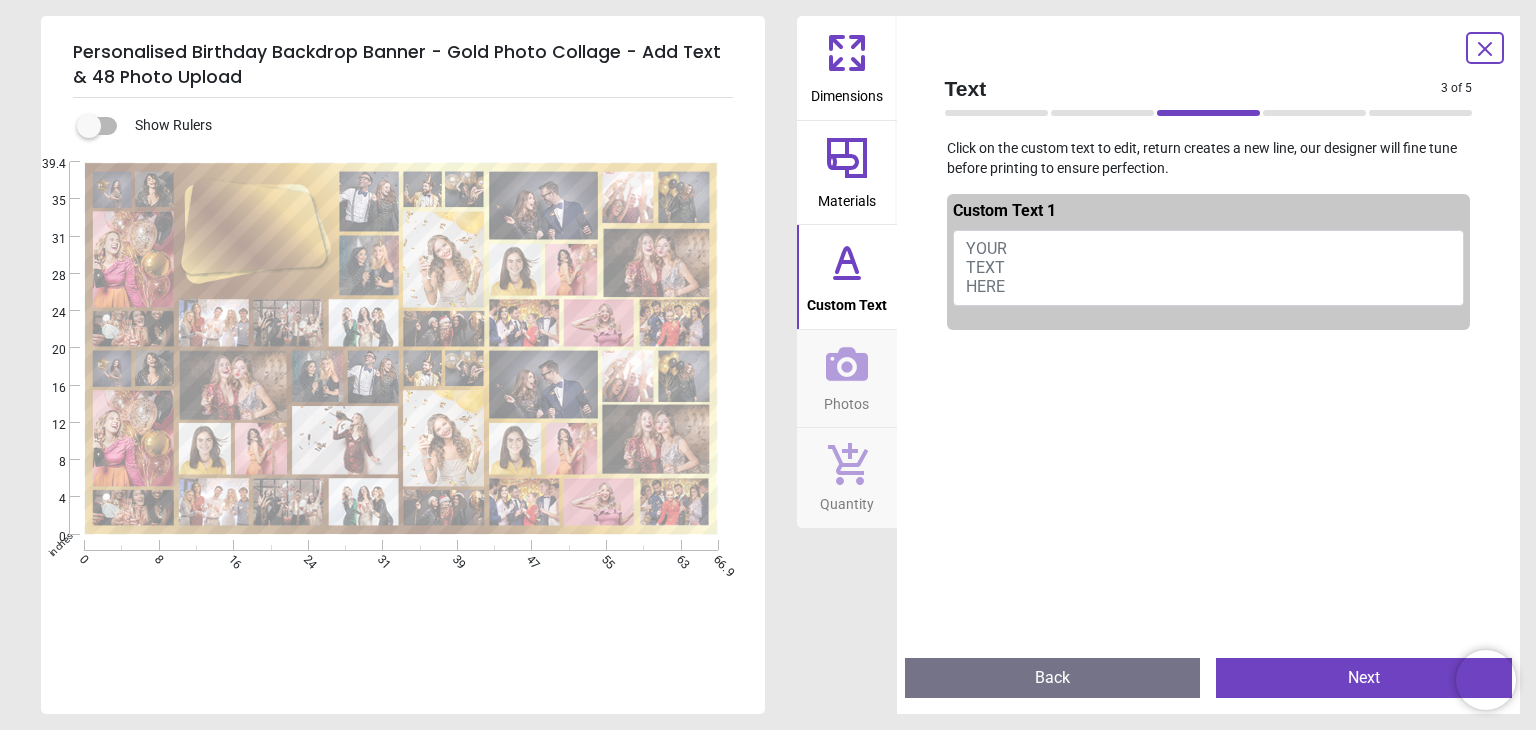 click on "YOUR
TEXT
HERE" at bounding box center (986, 267) 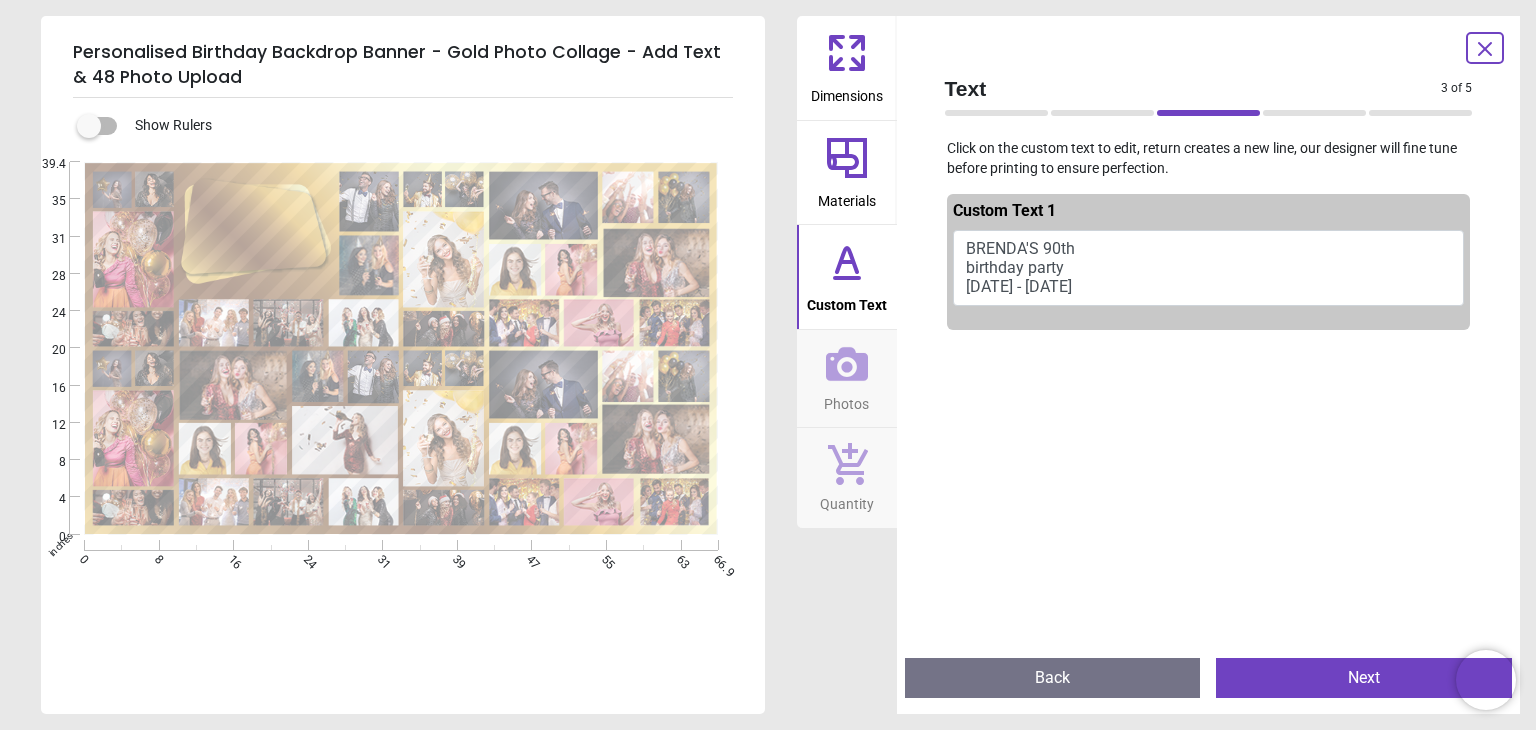 scroll, scrollTop: 0, scrollLeft: 0, axis: both 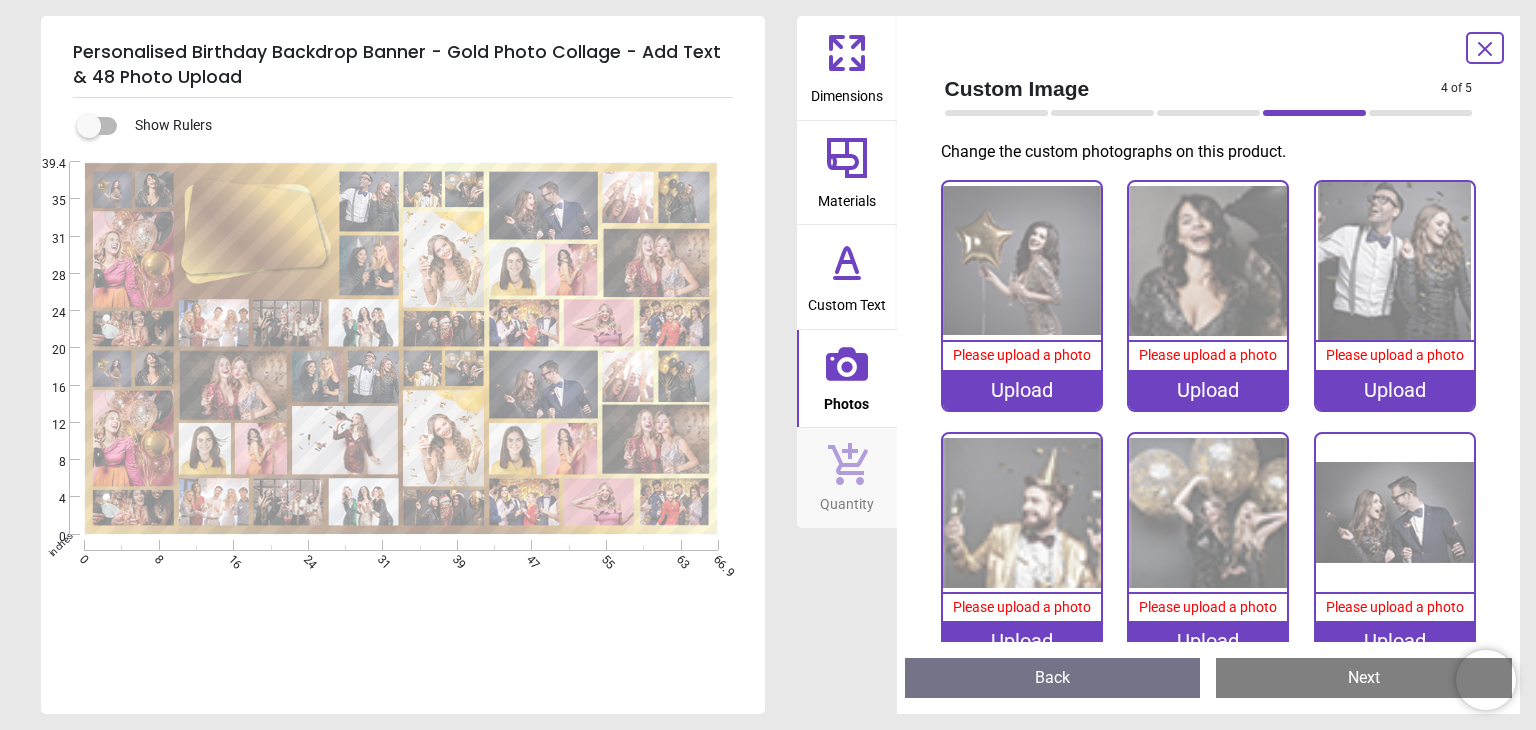 click on "Upload" at bounding box center (1022, 390) 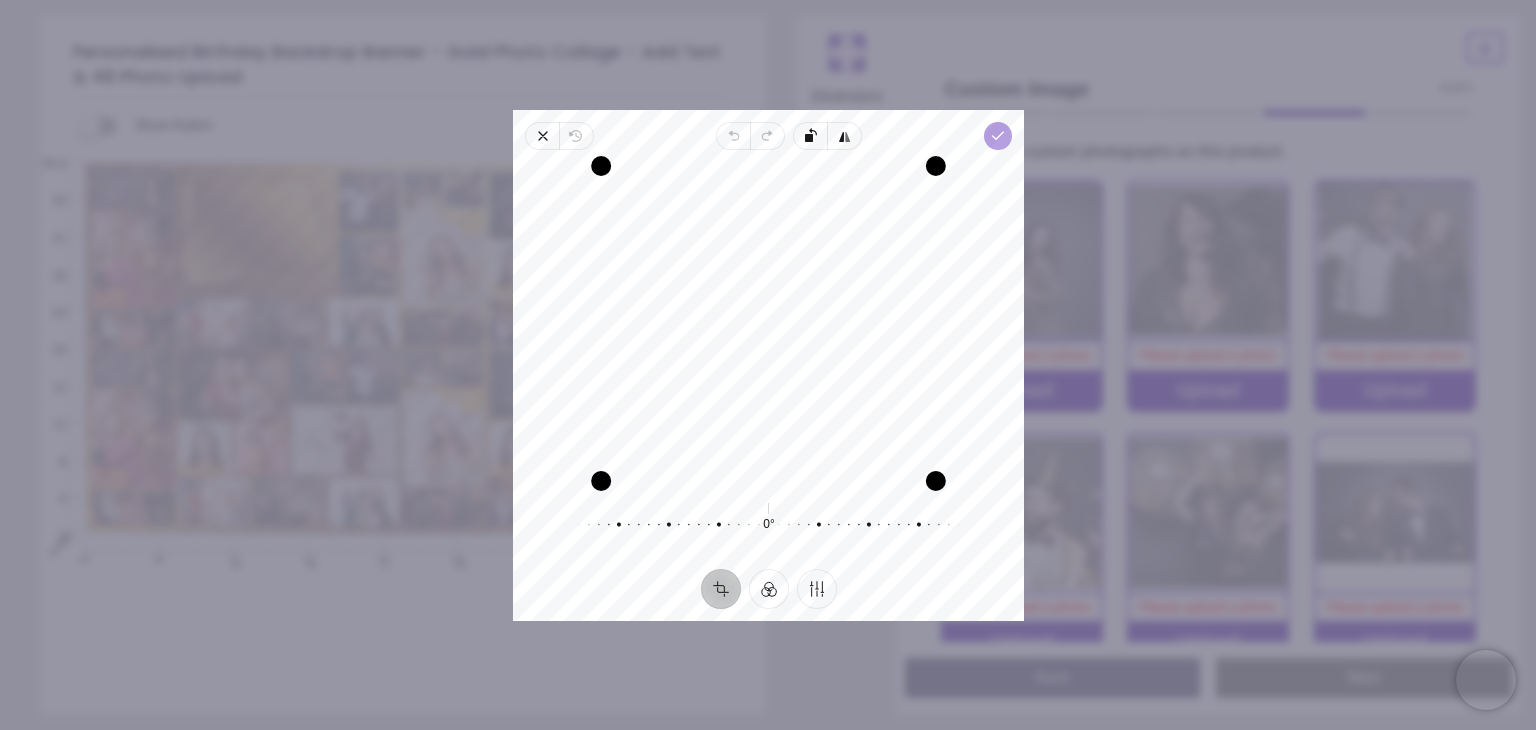 click 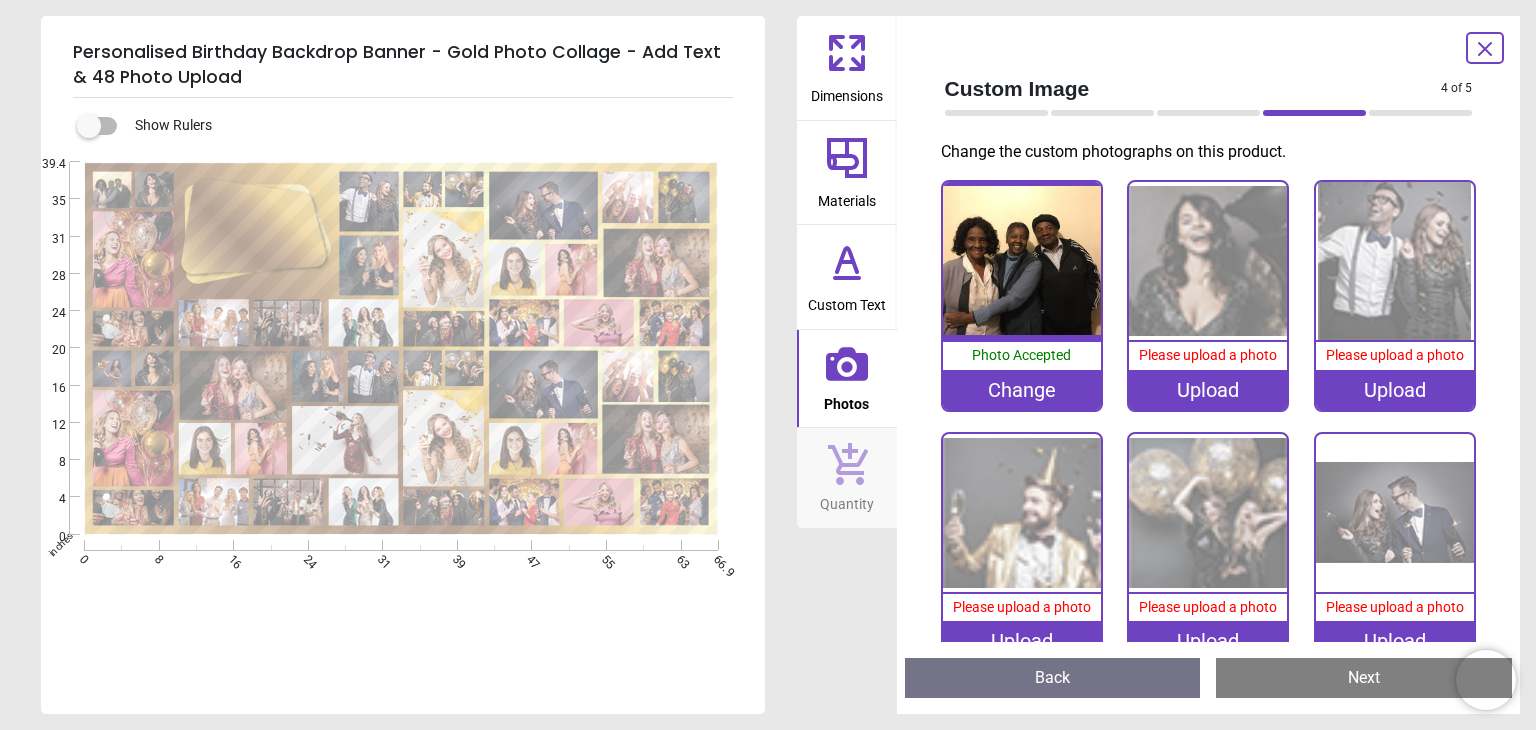 click on "Upload" at bounding box center [1208, 390] 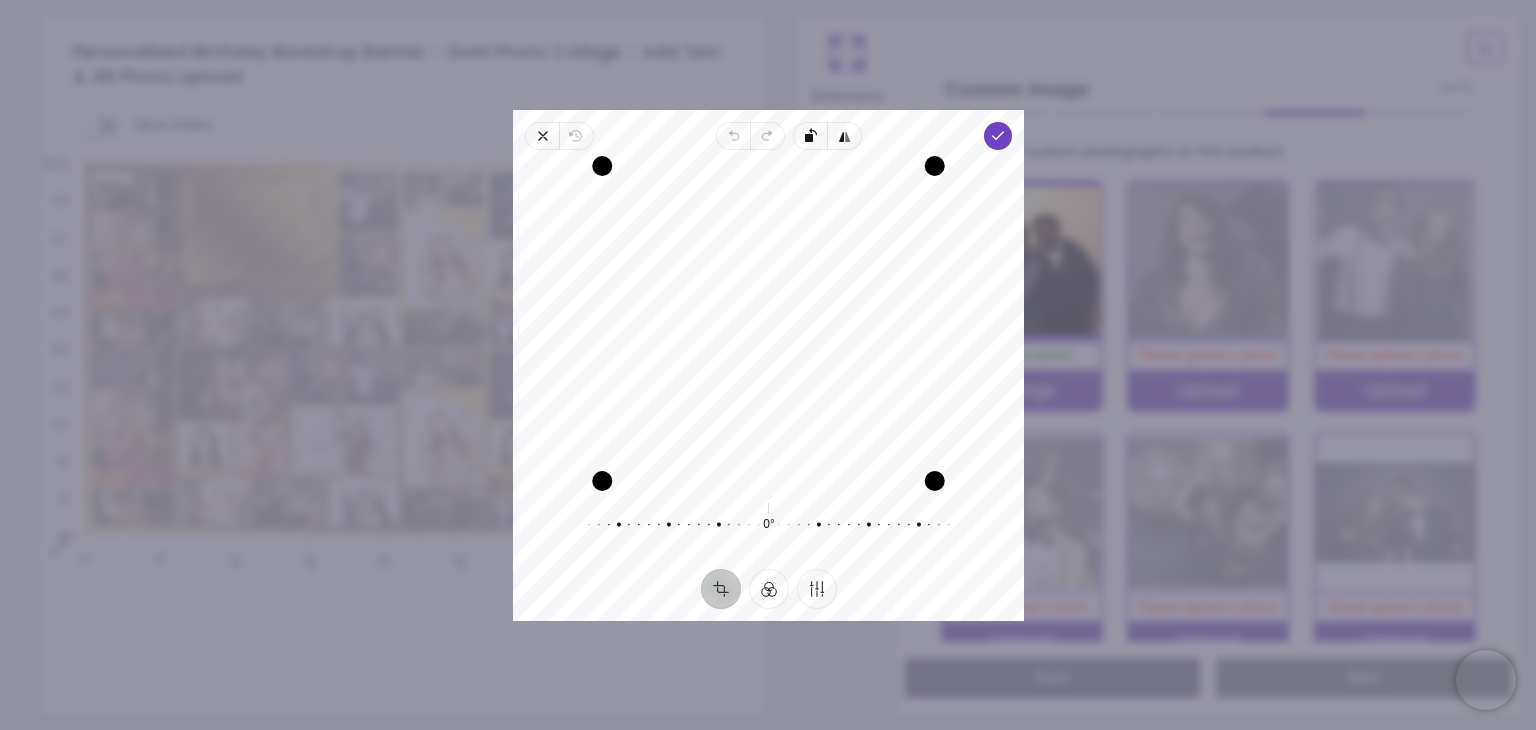 drag, startPoint x: 788, startPoint y: 187, endPoint x: 789, endPoint y: 267, distance: 80.00625 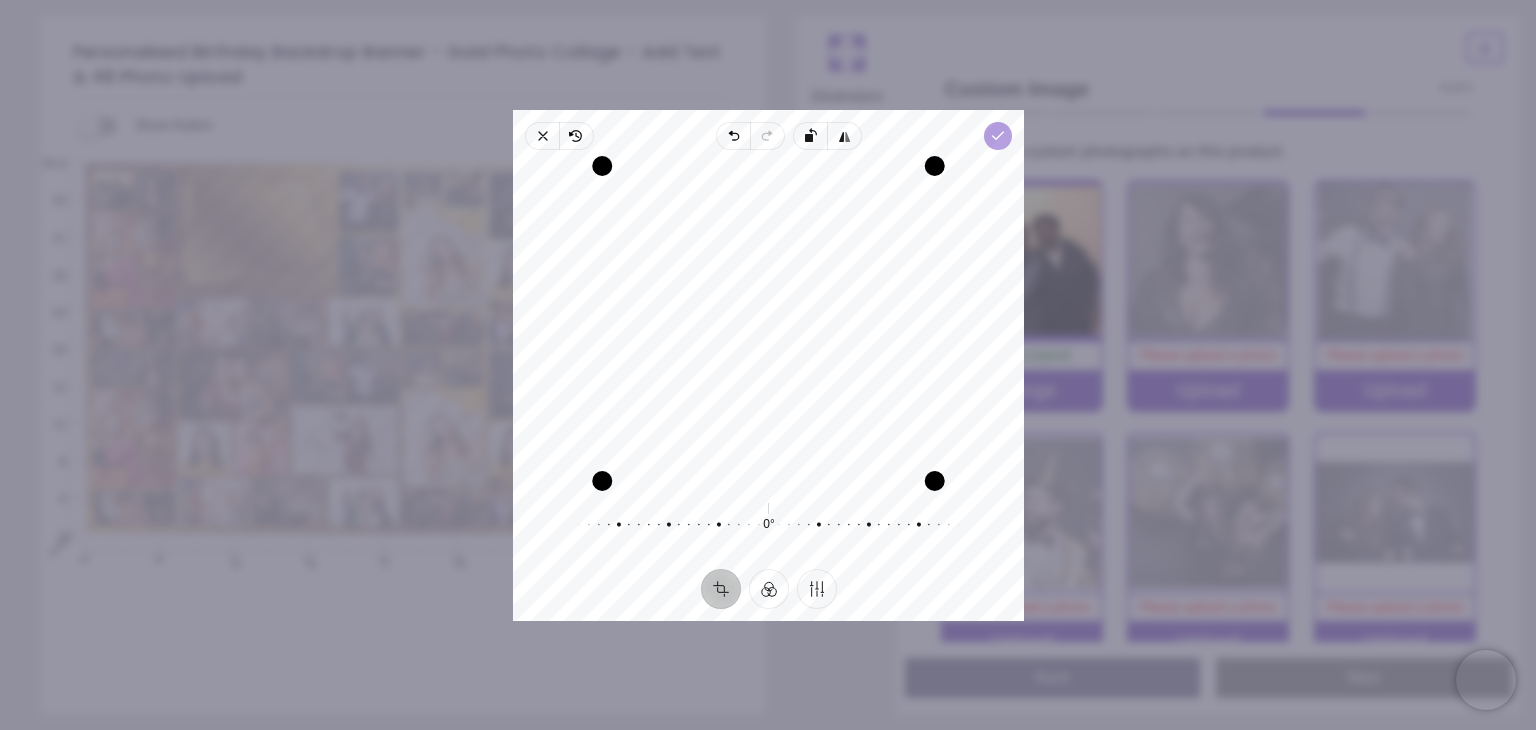 click 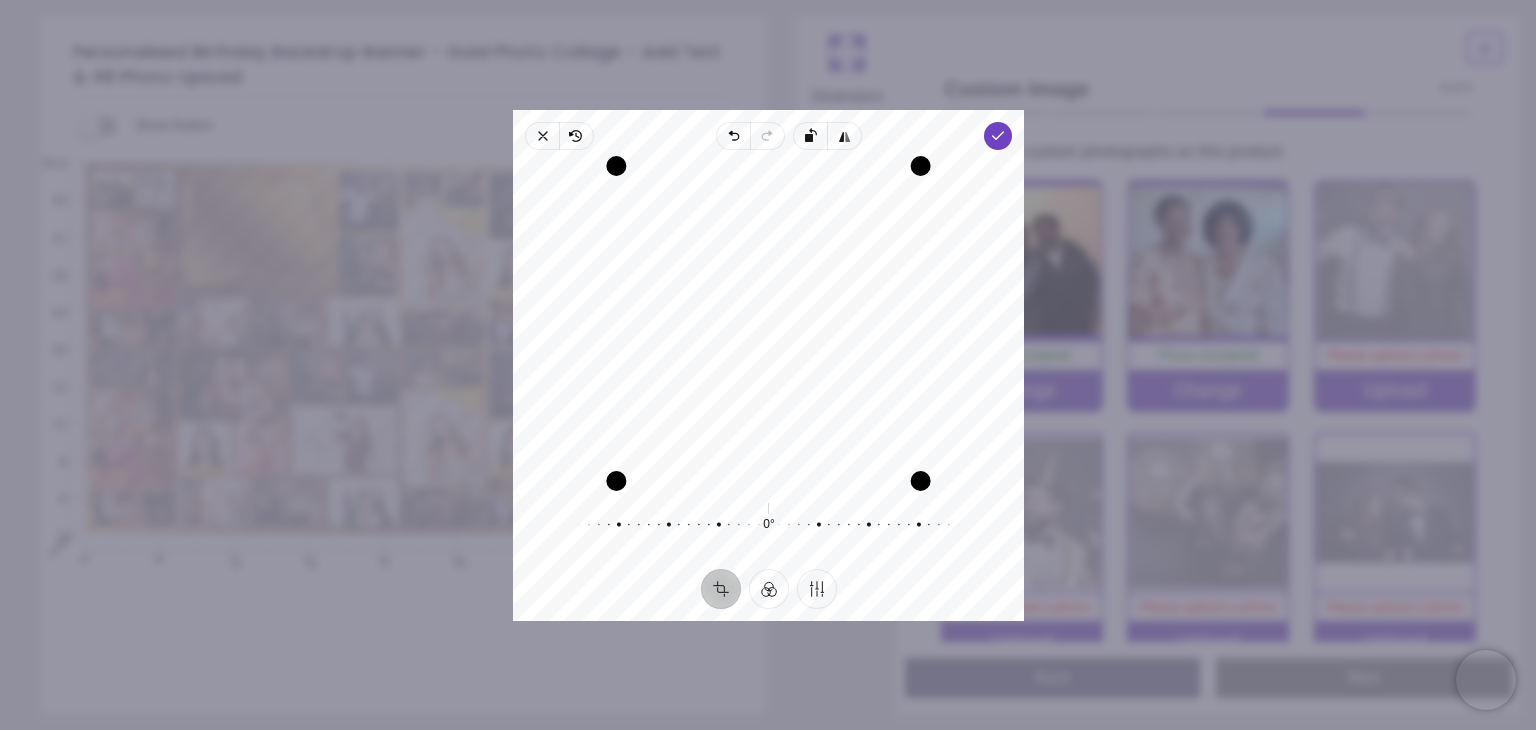 scroll, scrollTop: 0, scrollLeft: 0, axis: both 